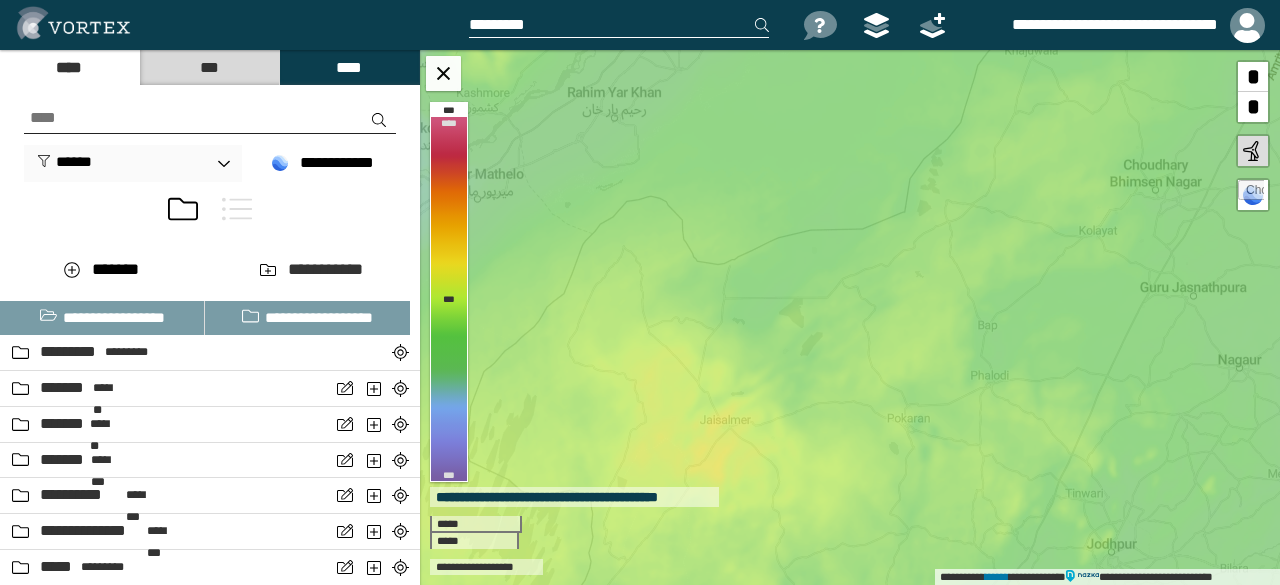 scroll, scrollTop: 0, scrollLeft: 0, axis: both 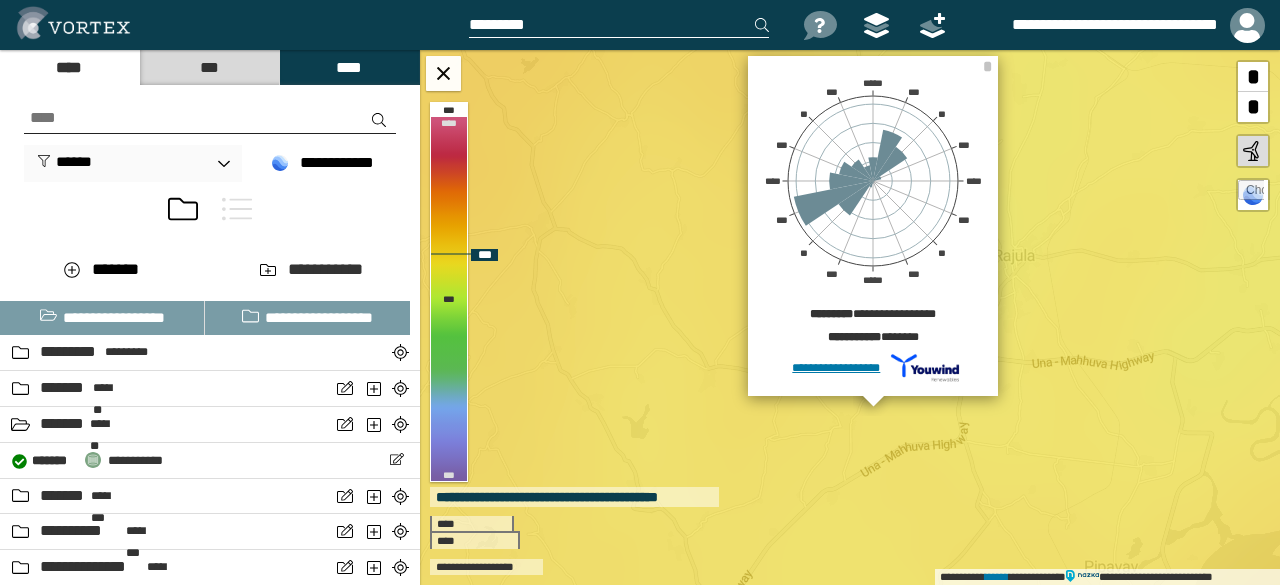 click on "**********" at bounding box center (850, 317) 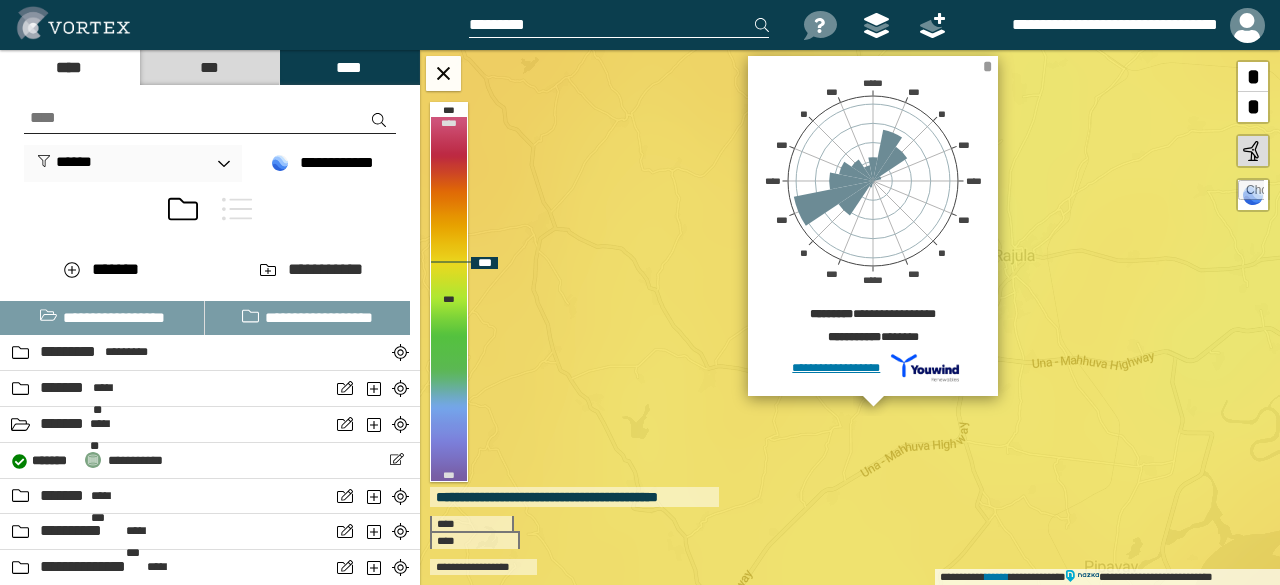 click on "*" at bounding box center (987, 66) 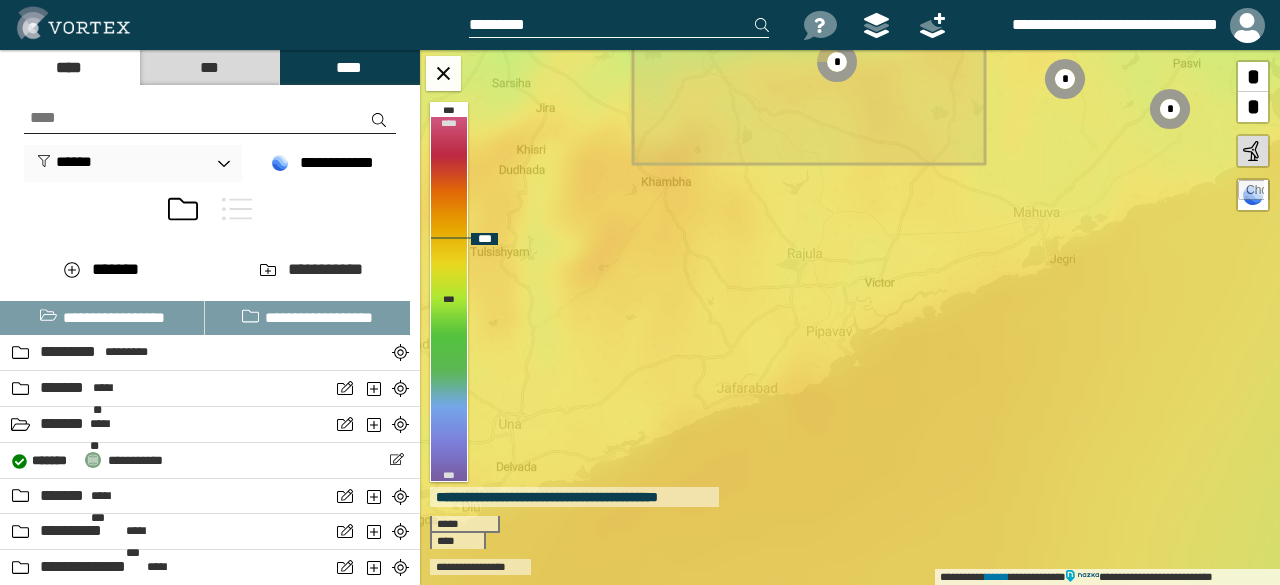 click on "**********" at bounding box center (850, 317) 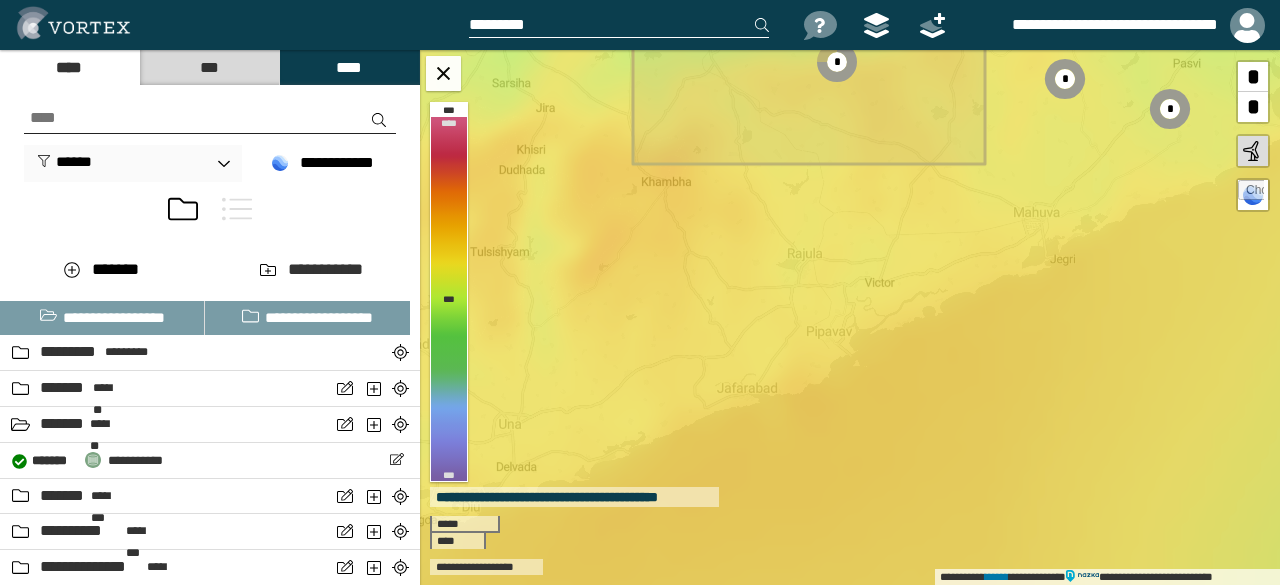 click at bounding box center [210, 118] 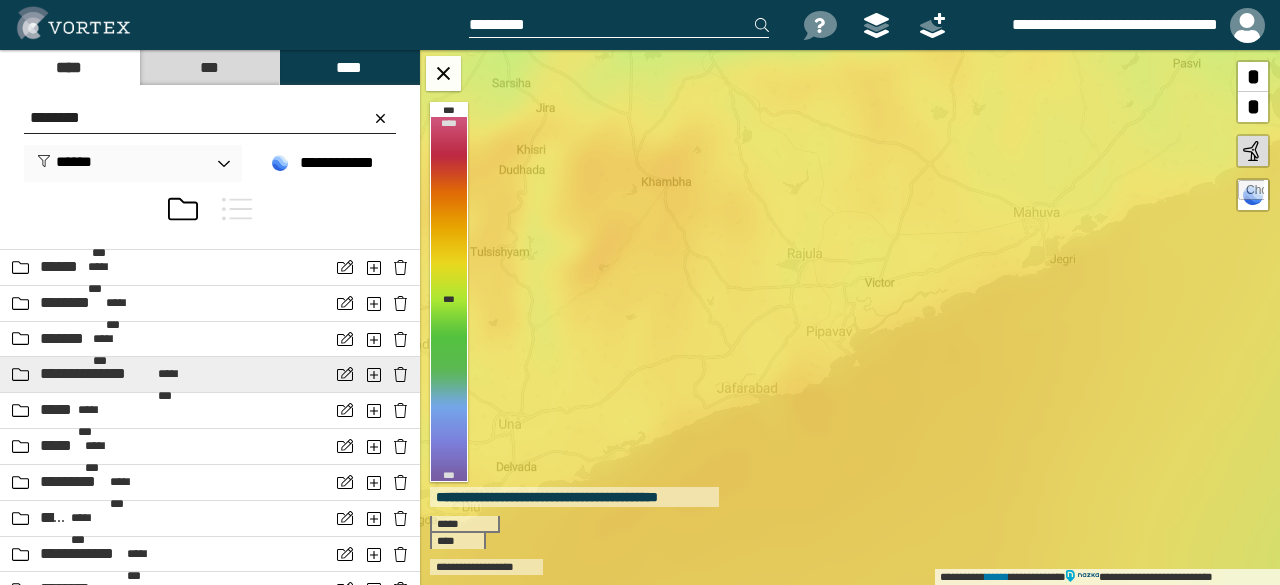 scroll, scrollTop: 142, scrollLeft: 0, axis: vertical 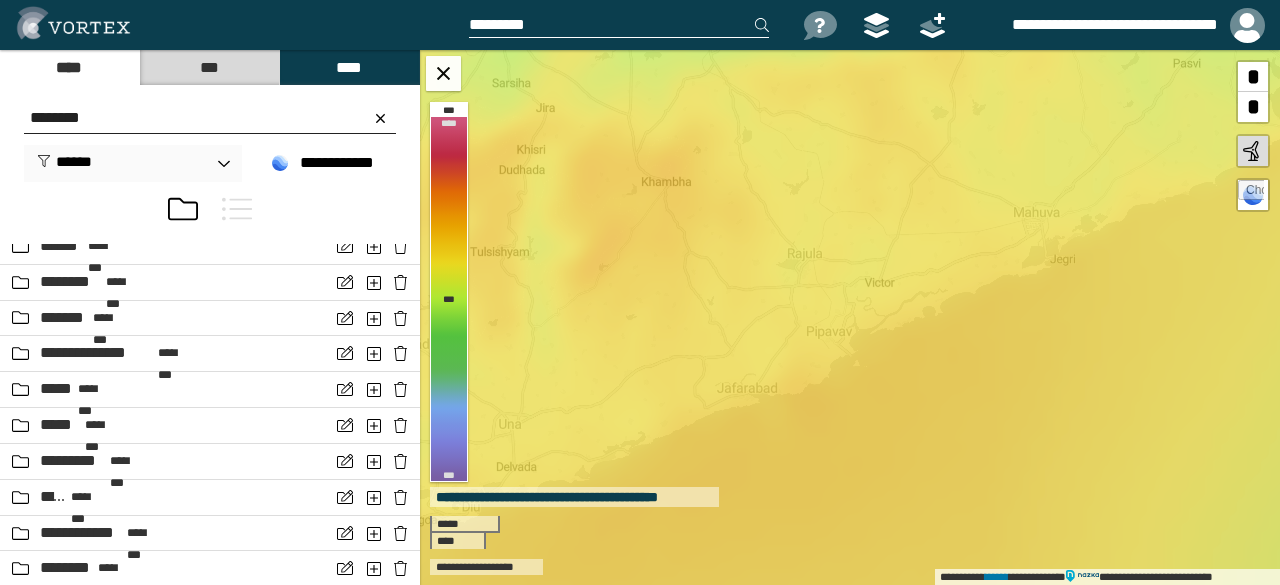 click on "********" at bounding box center (210, 118) 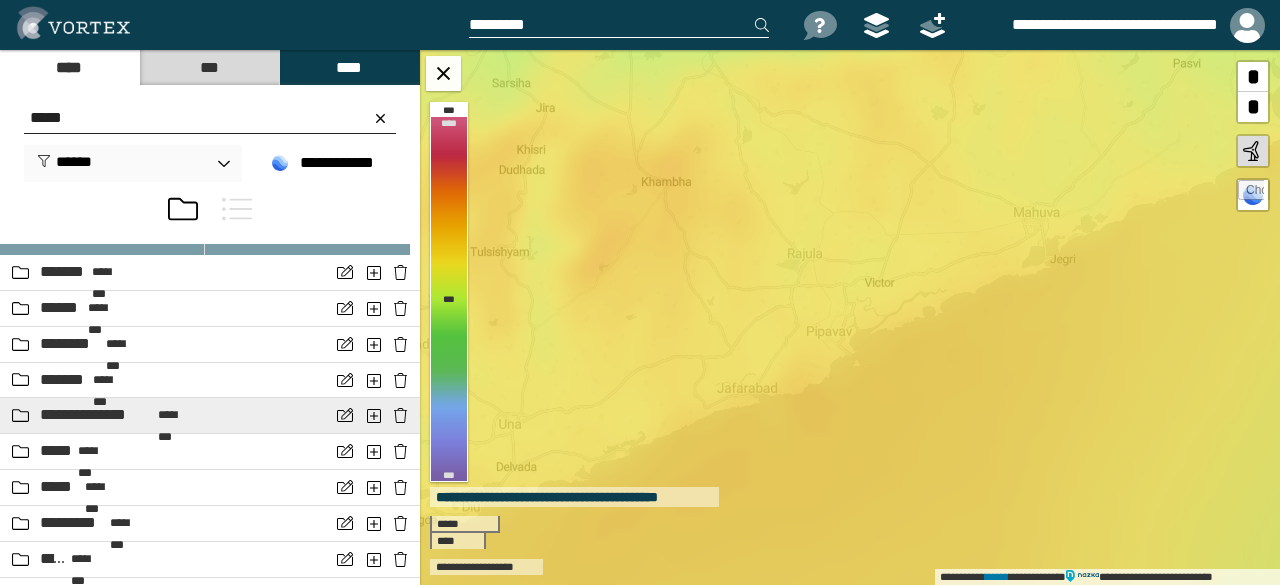 scroll, scrollTop: 142, scrollLeft: 0, axis: vertical 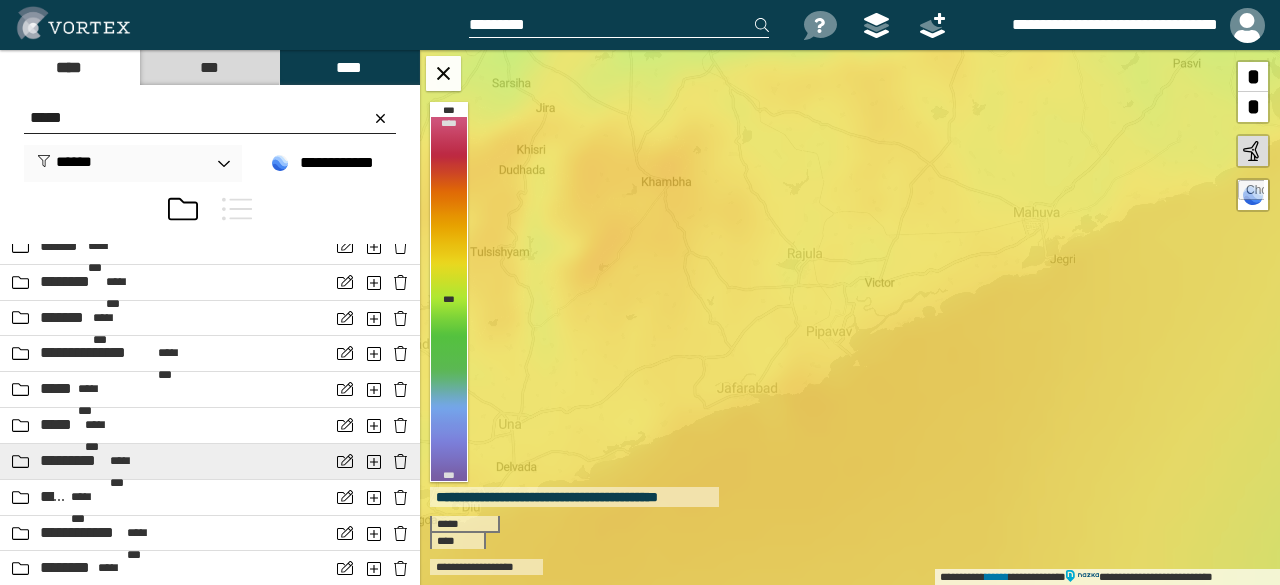 type on "*****" 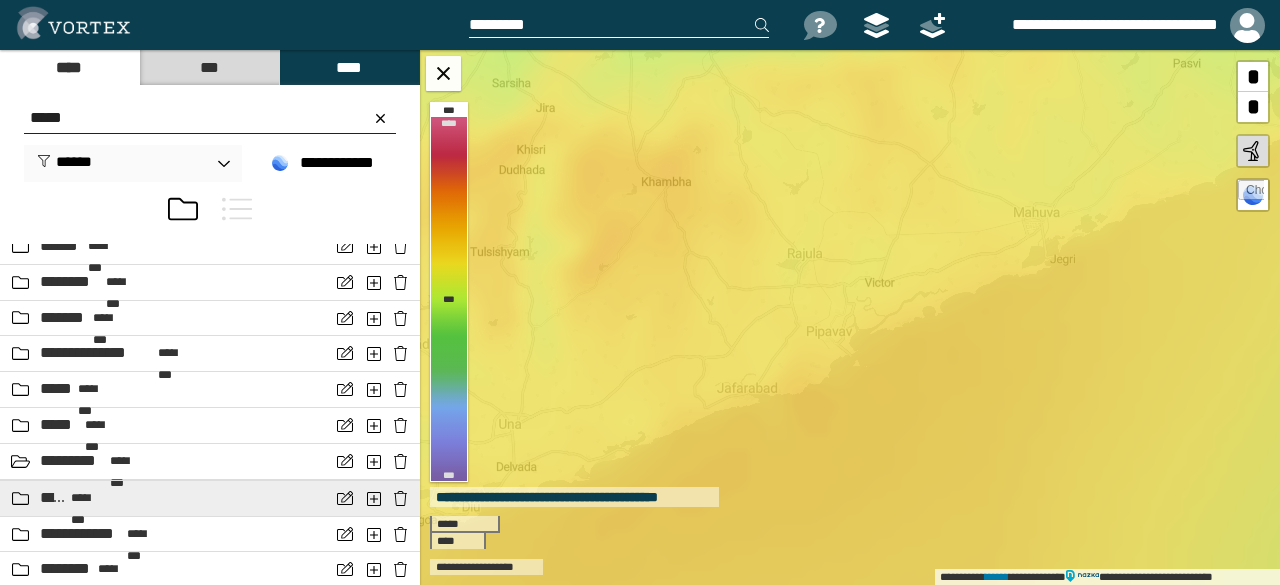 click on "**** ********" at bounding box center [165, 498] 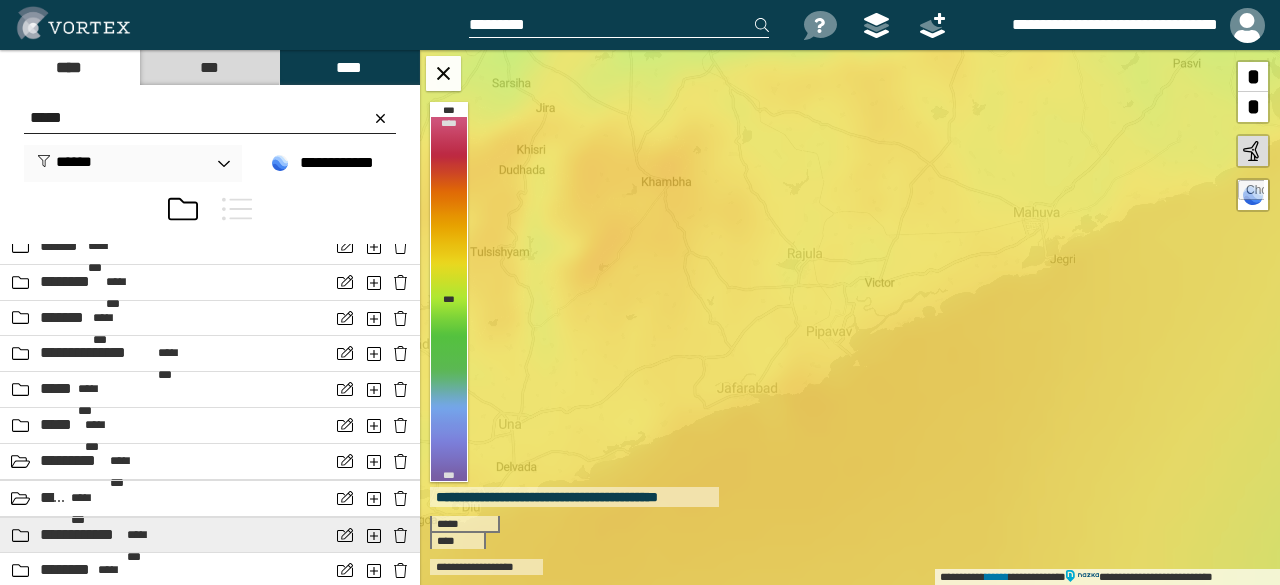 click on "********" at bounding box center [146, 535] 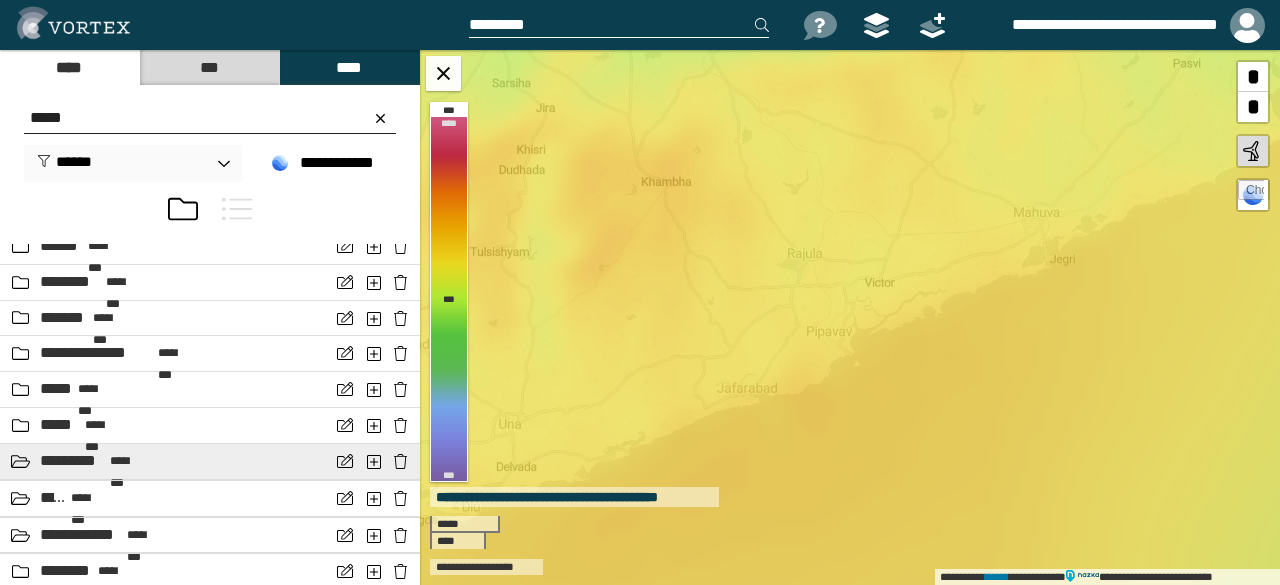 scroll, scrollTop: 145, scrollLeft: 0, axis: vertical 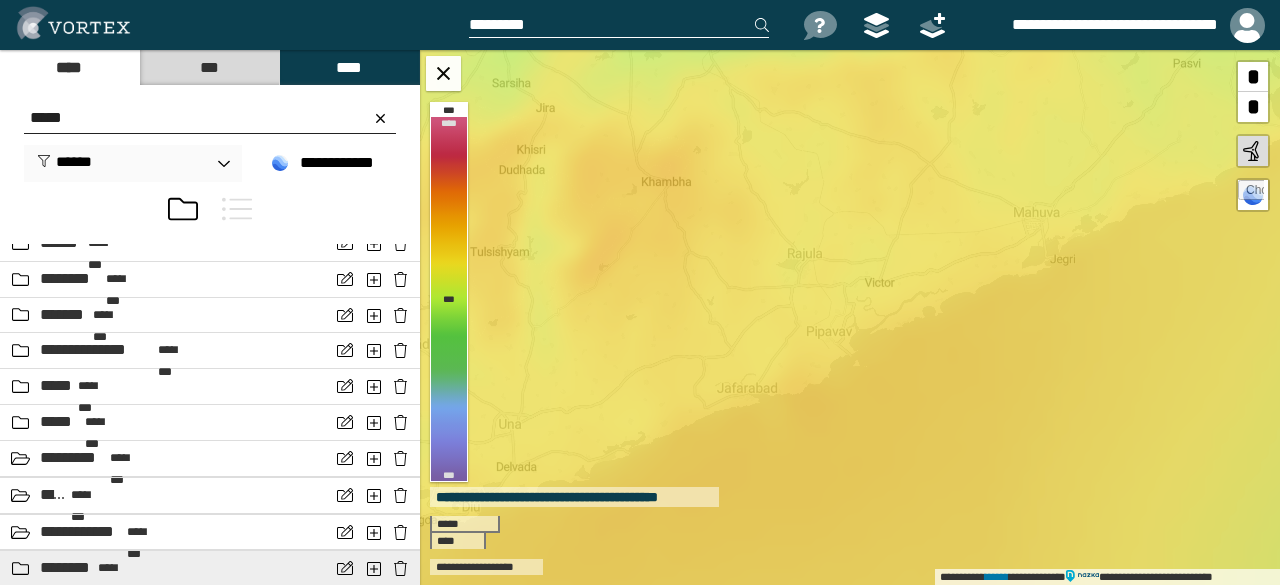 click on "********" at bounding box center [117, 568] 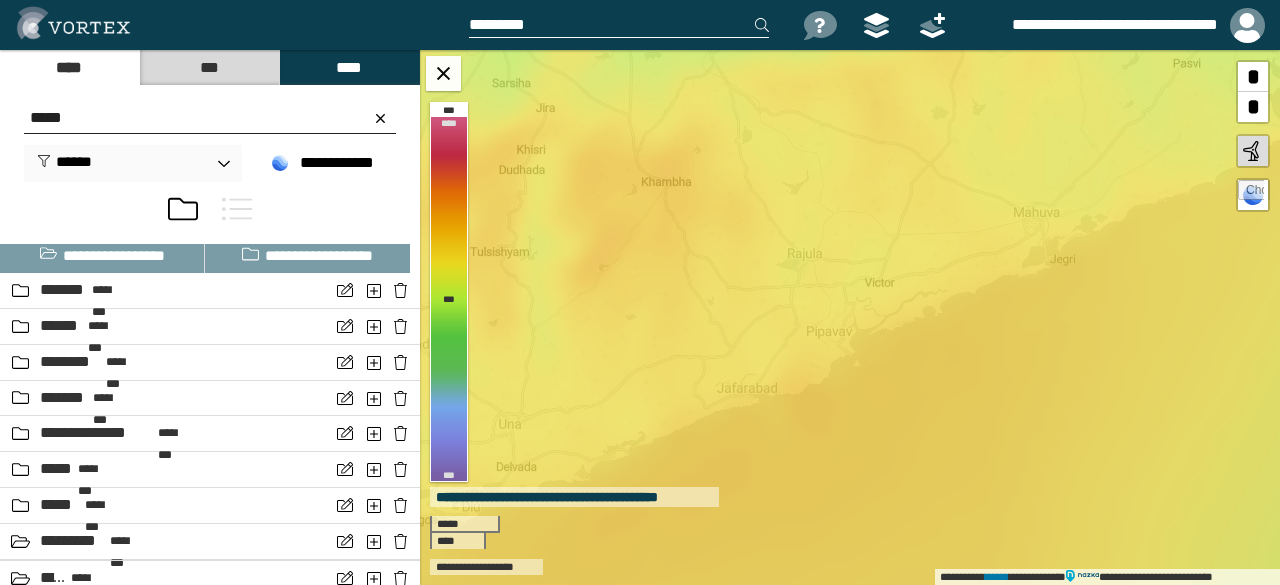 scroll, scrollTop: 0, scrollLeft: 0, axis: both 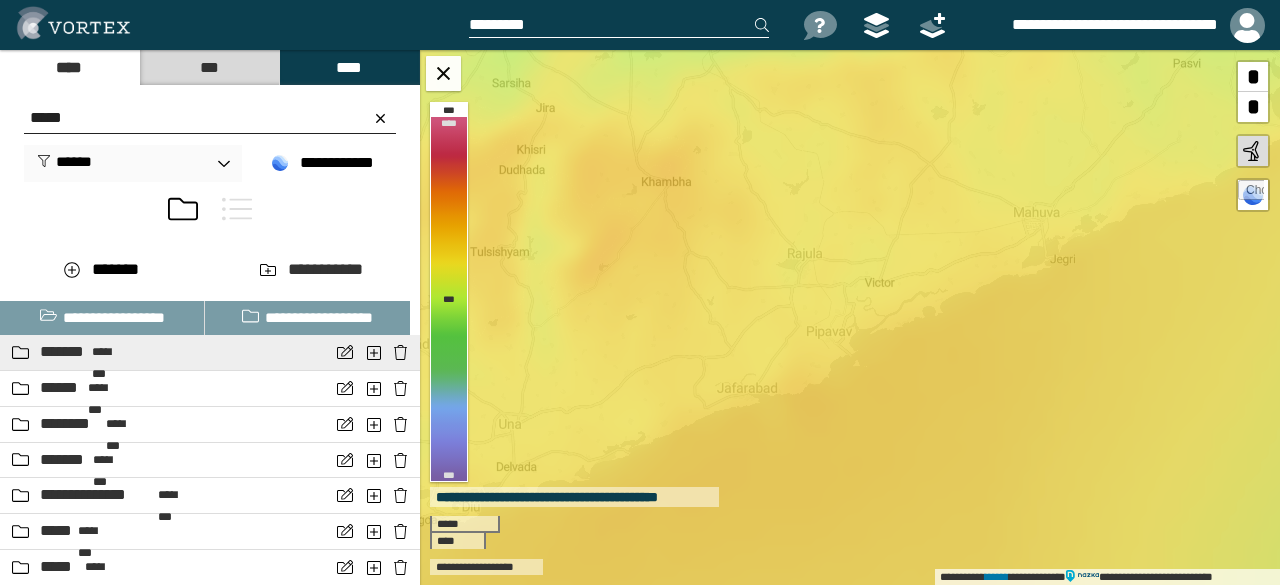 click on "*******" at bounding box center [63, 352] 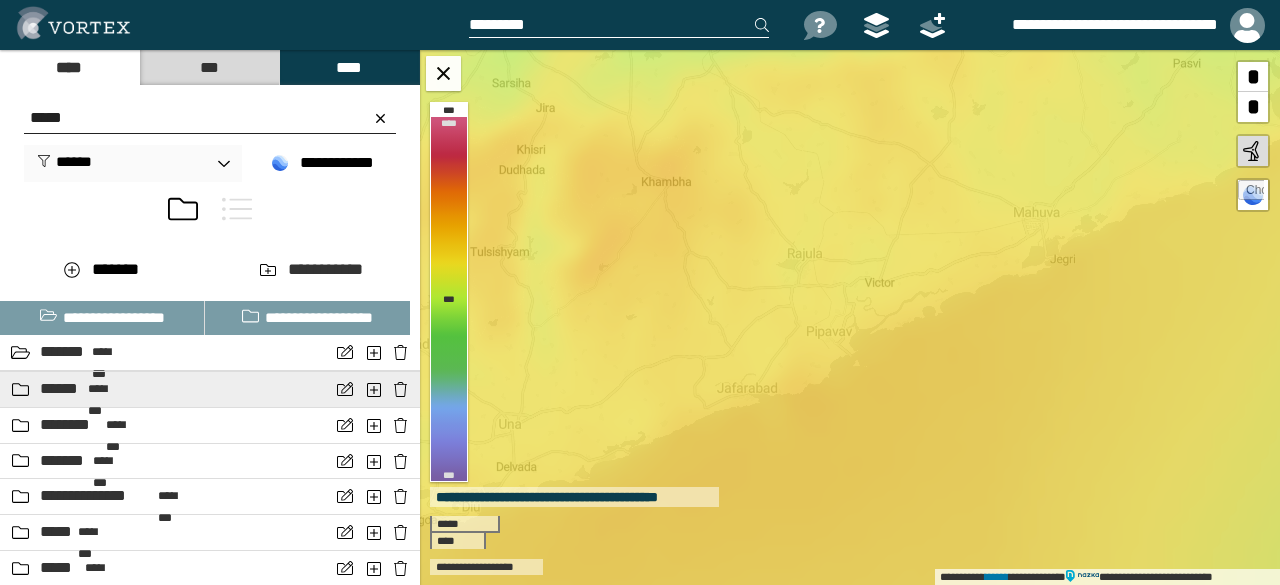 click on "******" at bounding box center [61, 389] 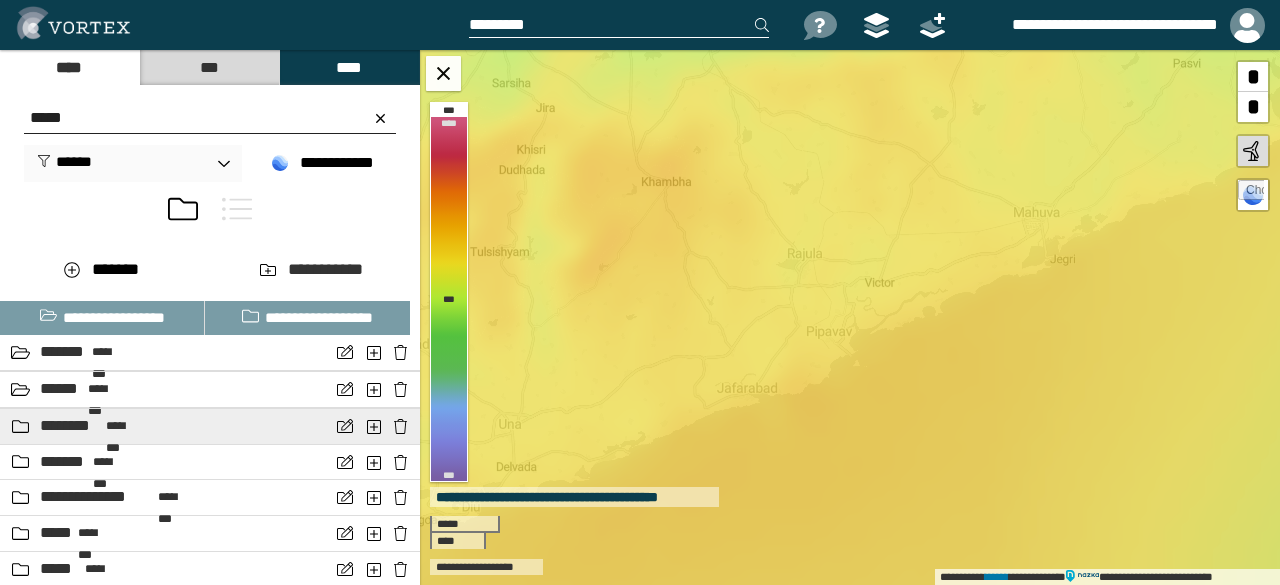 click on "********" at bounding box center (70, 426) 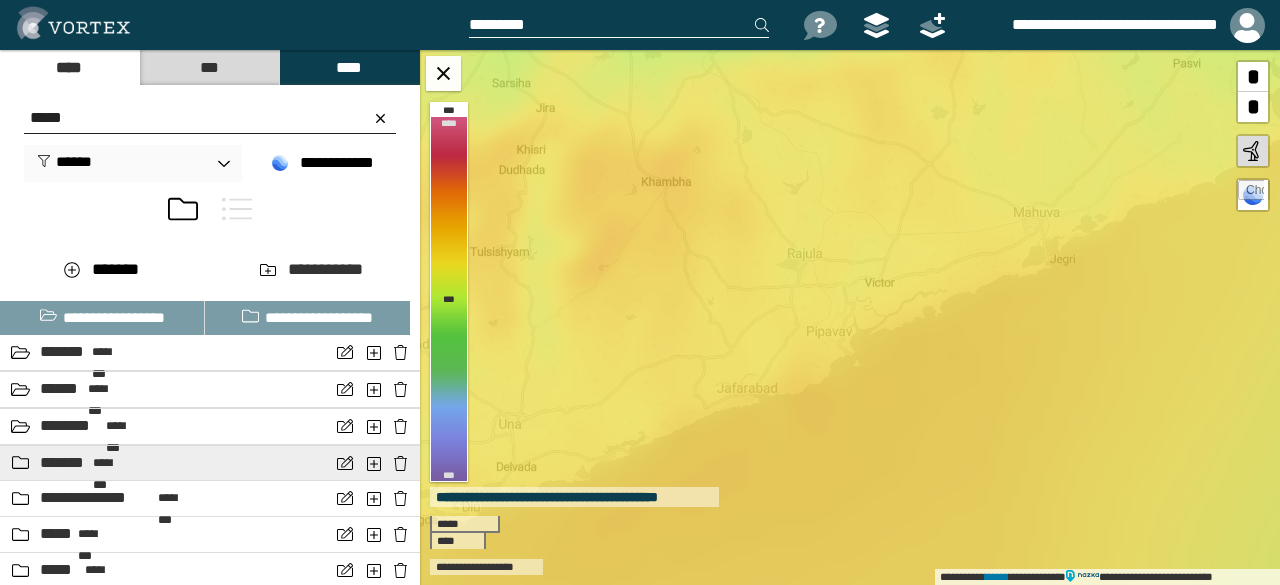click on "*******" at bounding box center (64, 463) 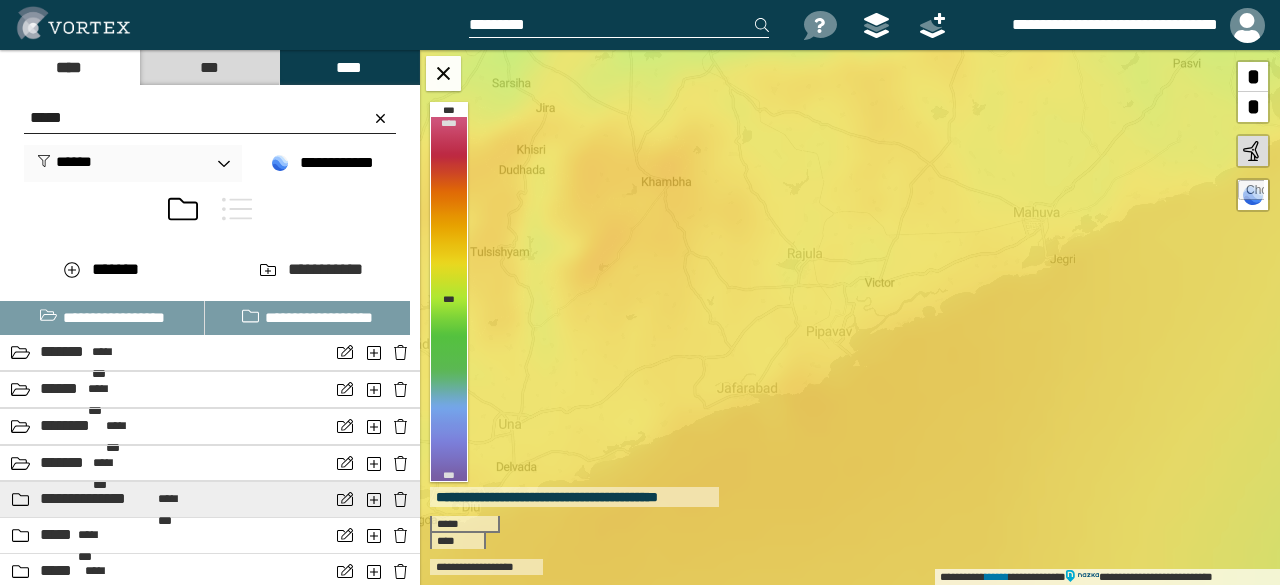 click on "**********" at bounding box center (96, 499) 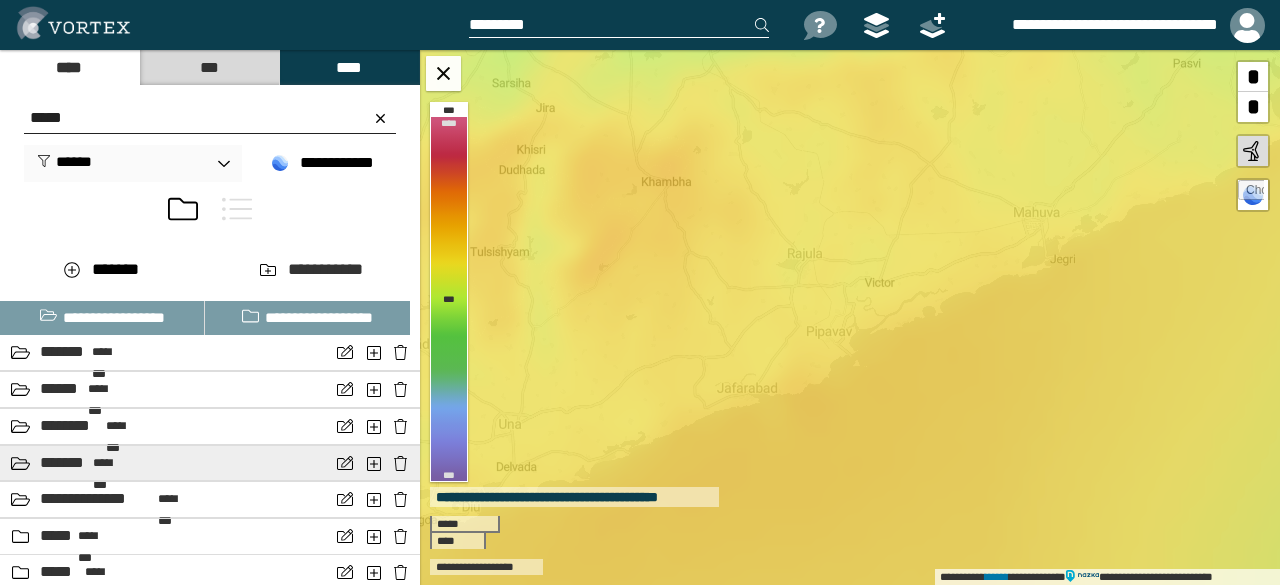 scroll, scrollTop: 151, scrollLeft: 0, axis: vertical 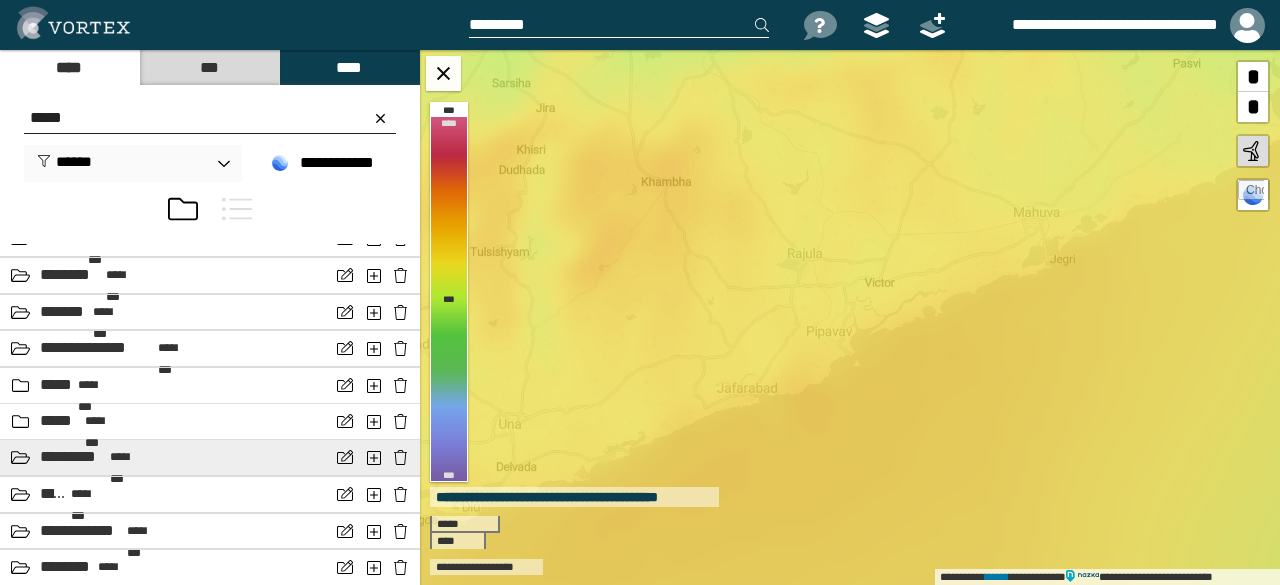 click on "********" at bounding box center [129, 457] 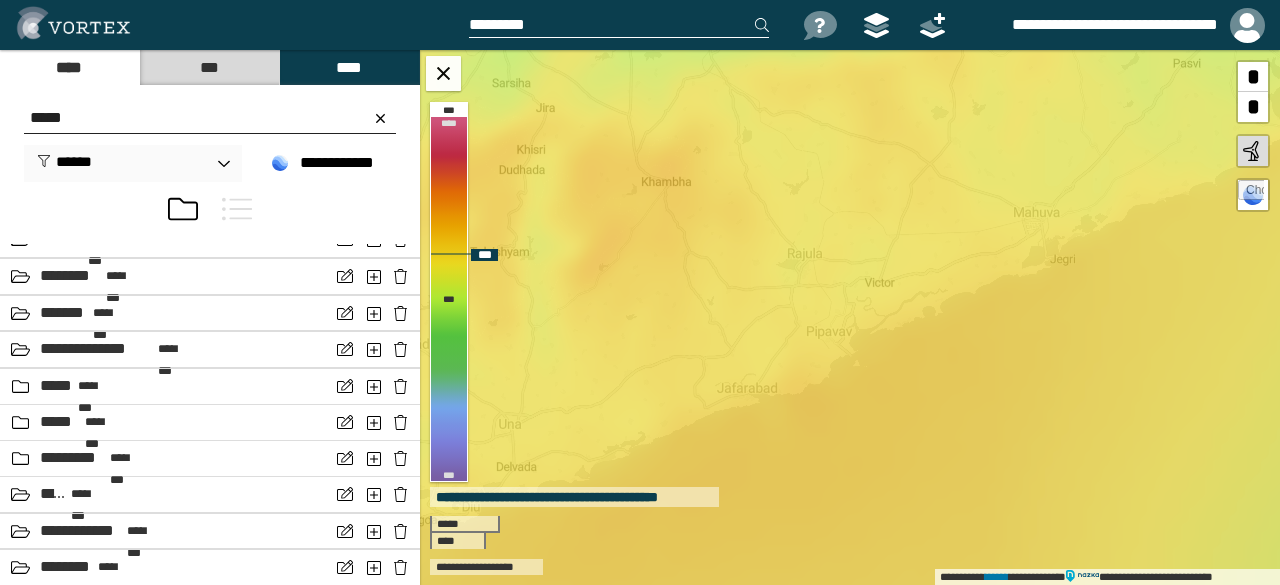 click on "**********" at bounding box center [850, 317] 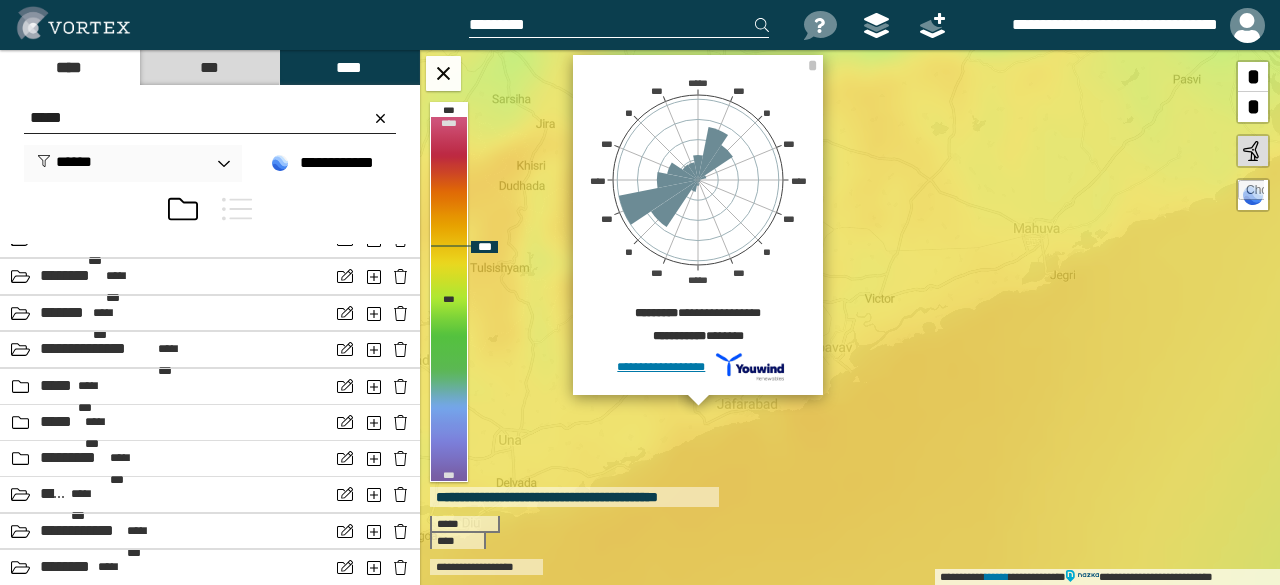 click on "**********" at bounding box center (850, 317) 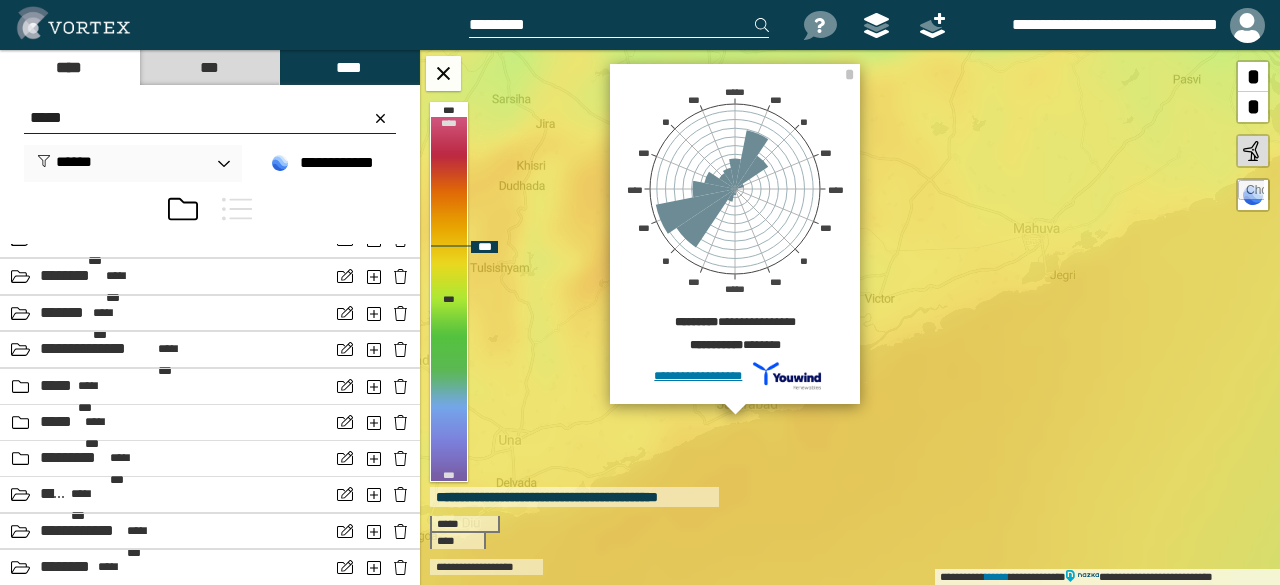 click on "**********" at bounding box center (850, 317) 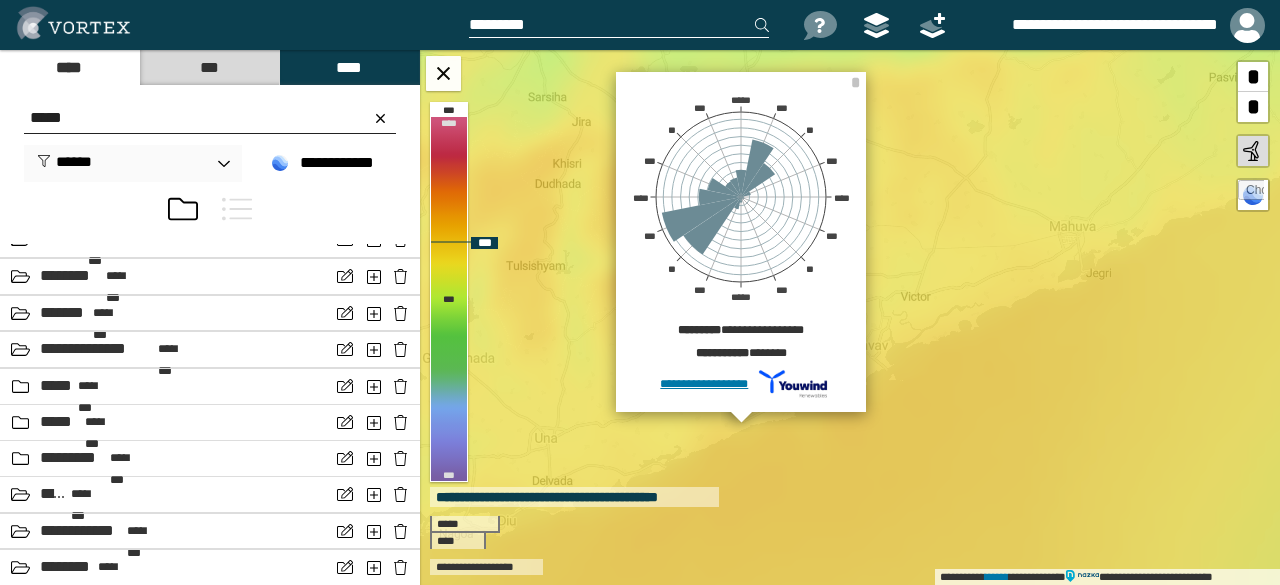 drag, startPoint x: 709, startPoint y: 443, endPoint x: 753, endPoint y: 442, distance: 44.011364 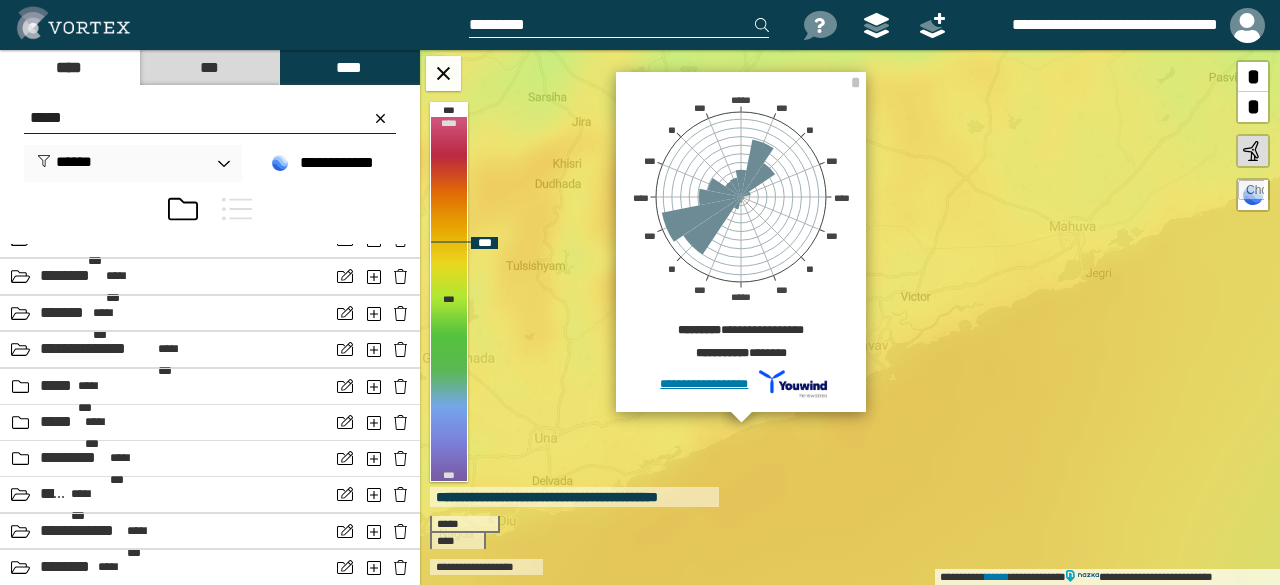 click on "**********" at bounding box center [850, 317] 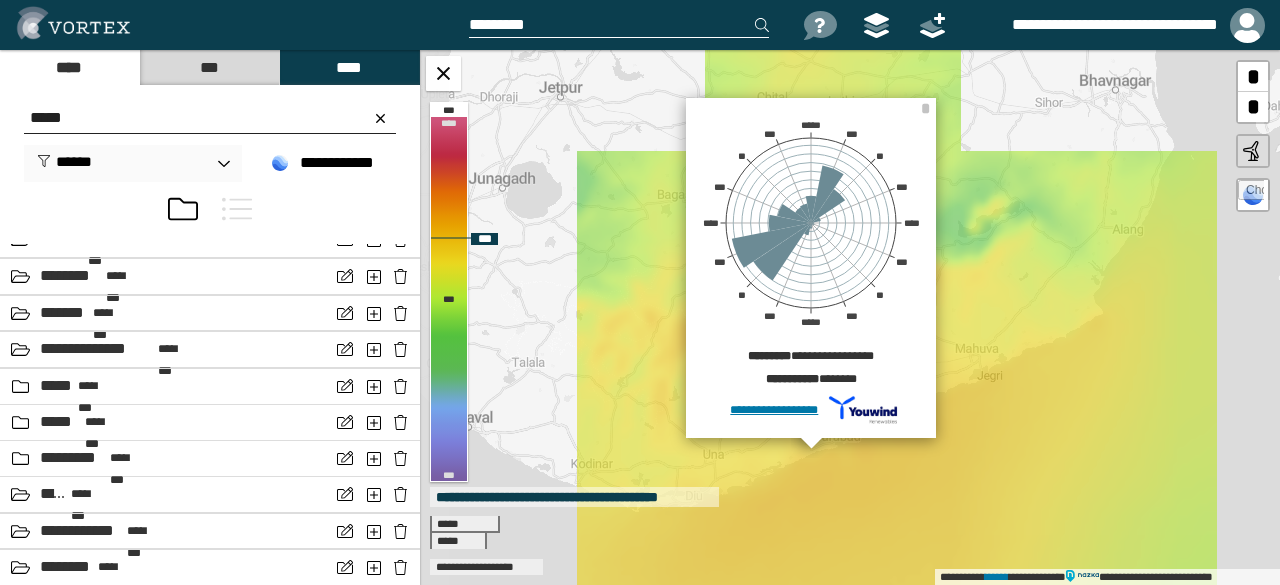drag, startPoint x: 808, startPoint y: 473, endPoint x: 854, endPoint y: 480, distance: 46.52956 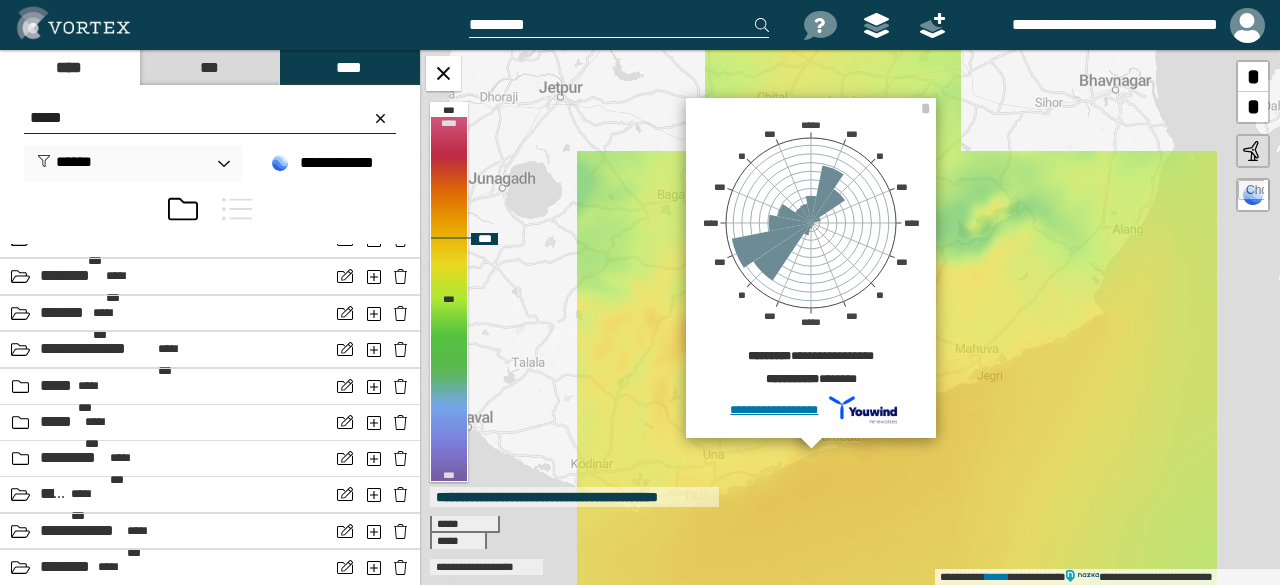 click on "**********" at bounding box center (850, 317) 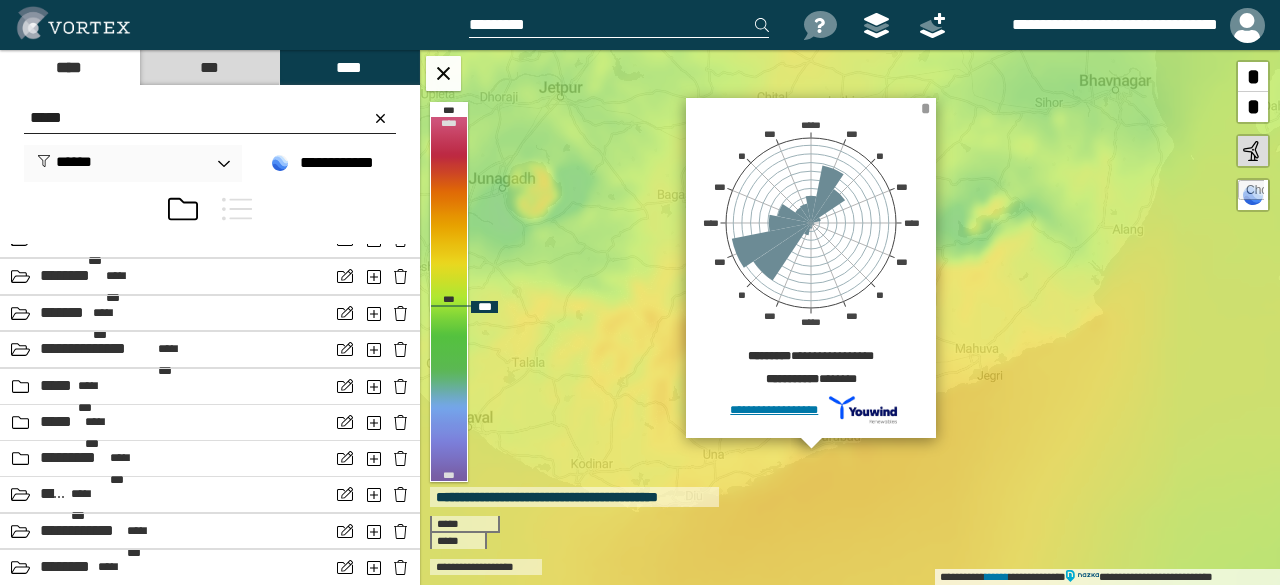 click on "*" at bounding box center [925, 108] 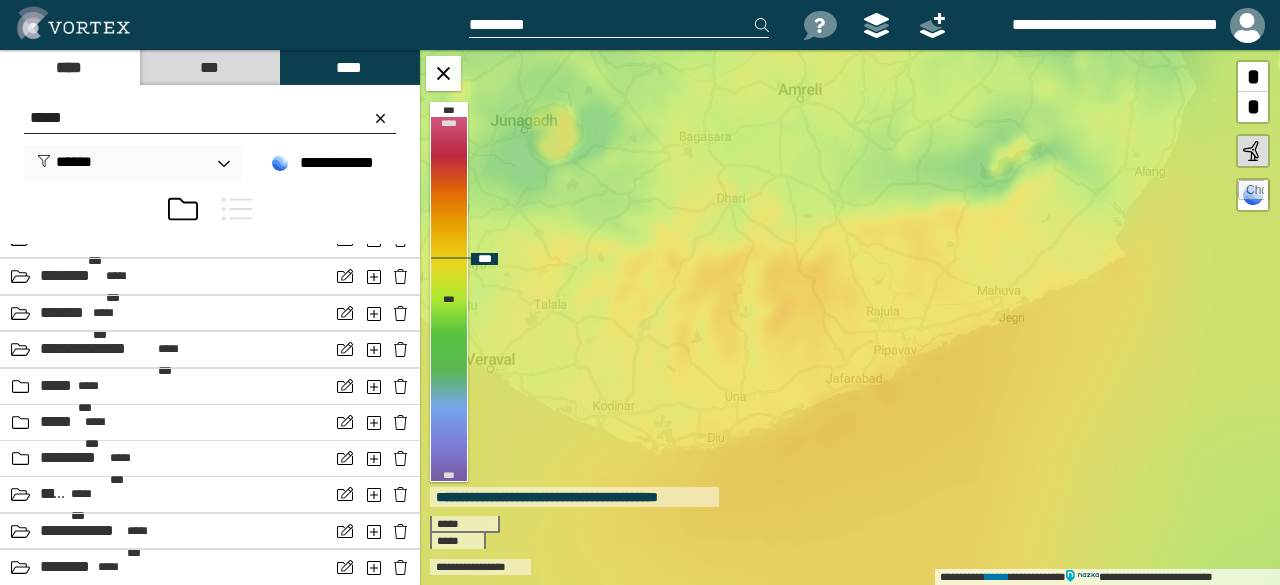 drag, startPoint x: 858, startPoint y: 407, endPoint x: 878, endPoint y: 349, distance: 61.351448 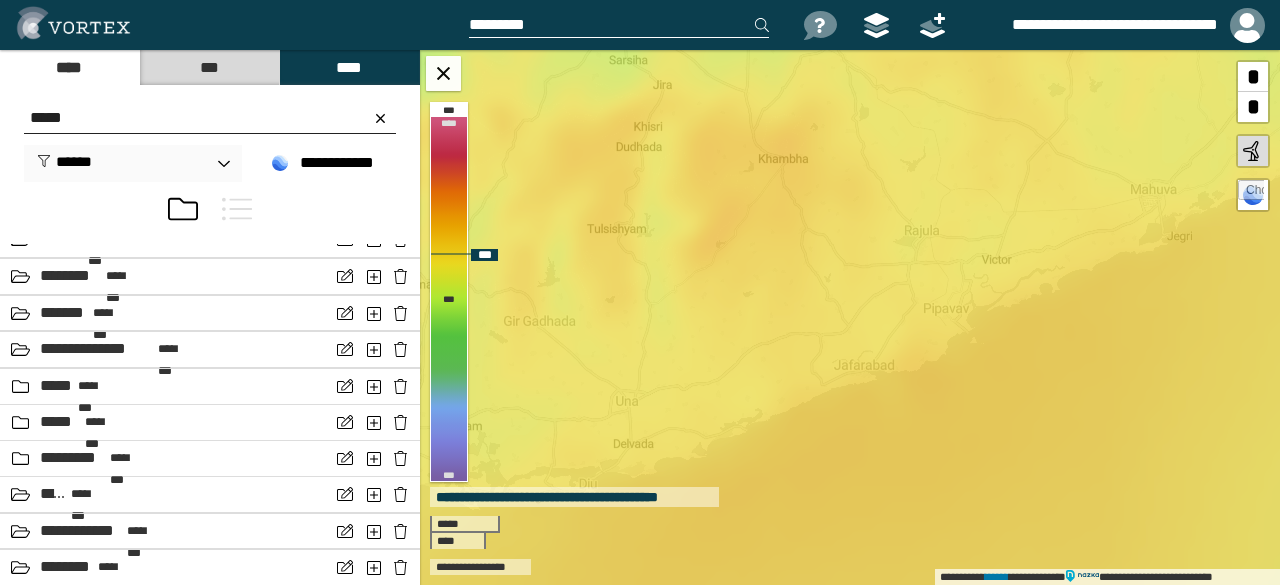 click on "**********" at bounding box center [850, 317] 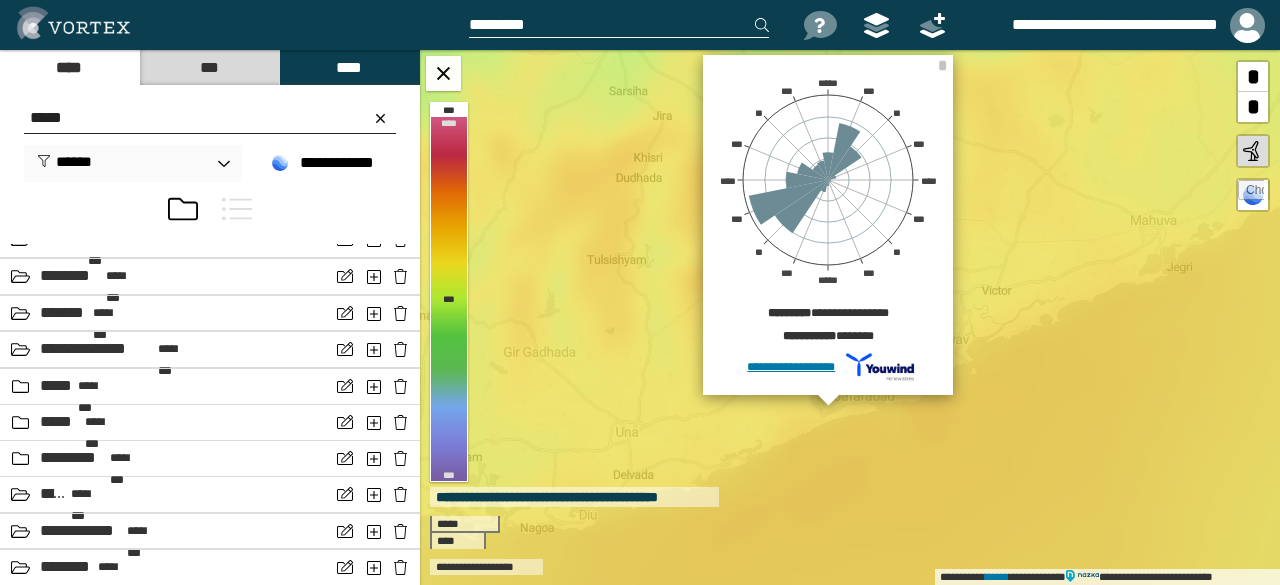 click at bounding box center [619, 25] 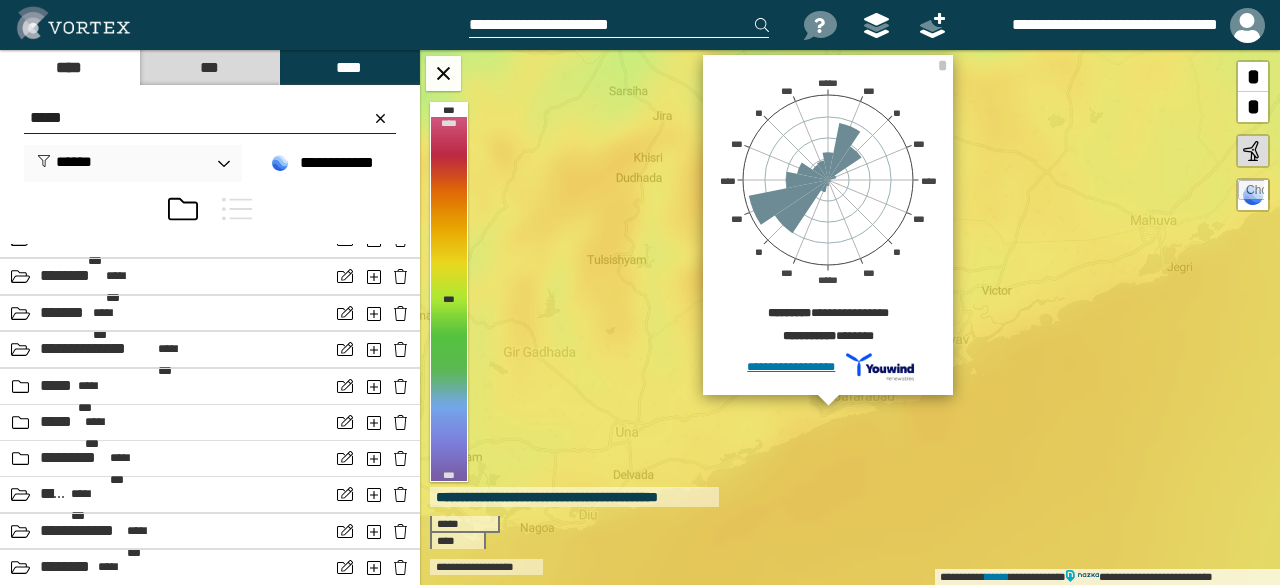 click on "**********" at bounding box center [619, 25] 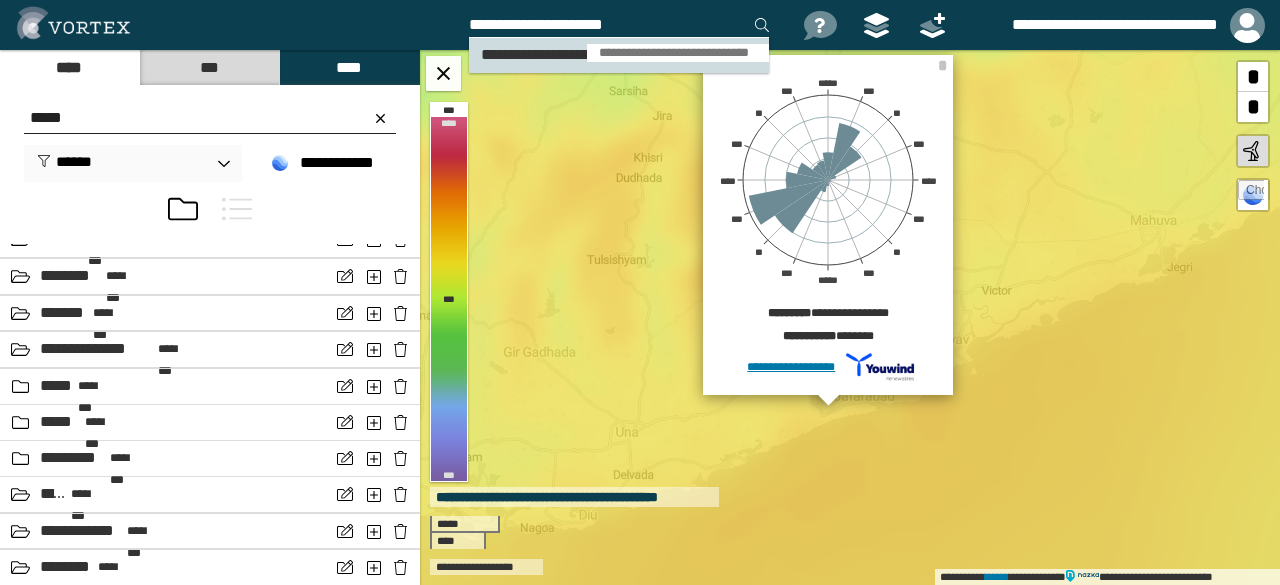 type on "**********" 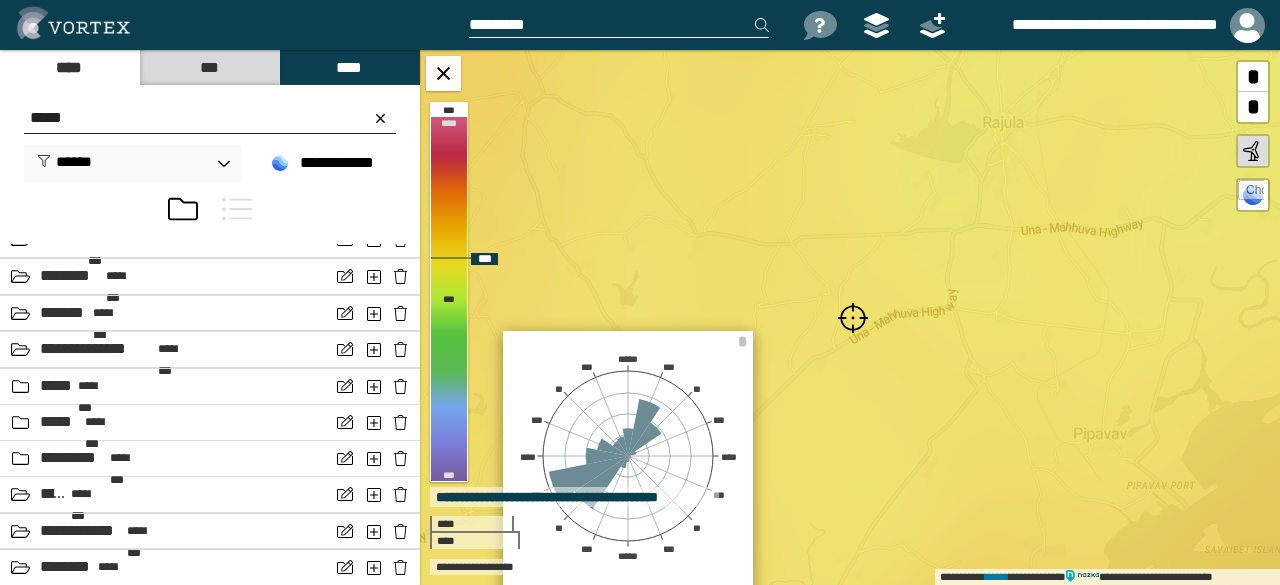 click at bounding box center (853, 318) 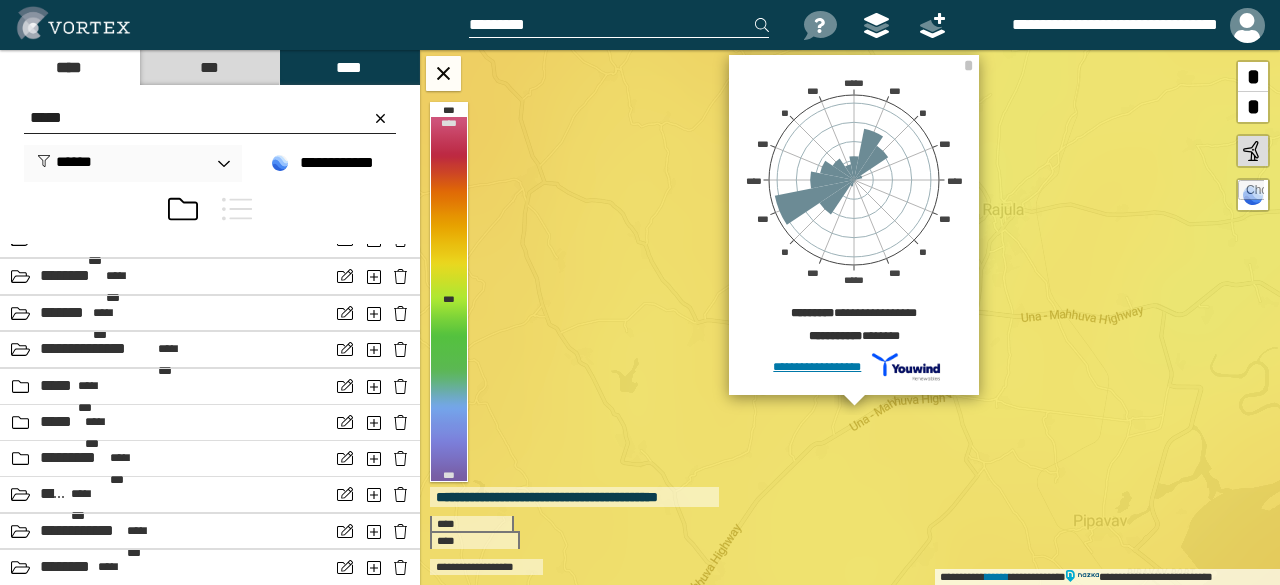 click on "*****" at bounding box center (210, 118) 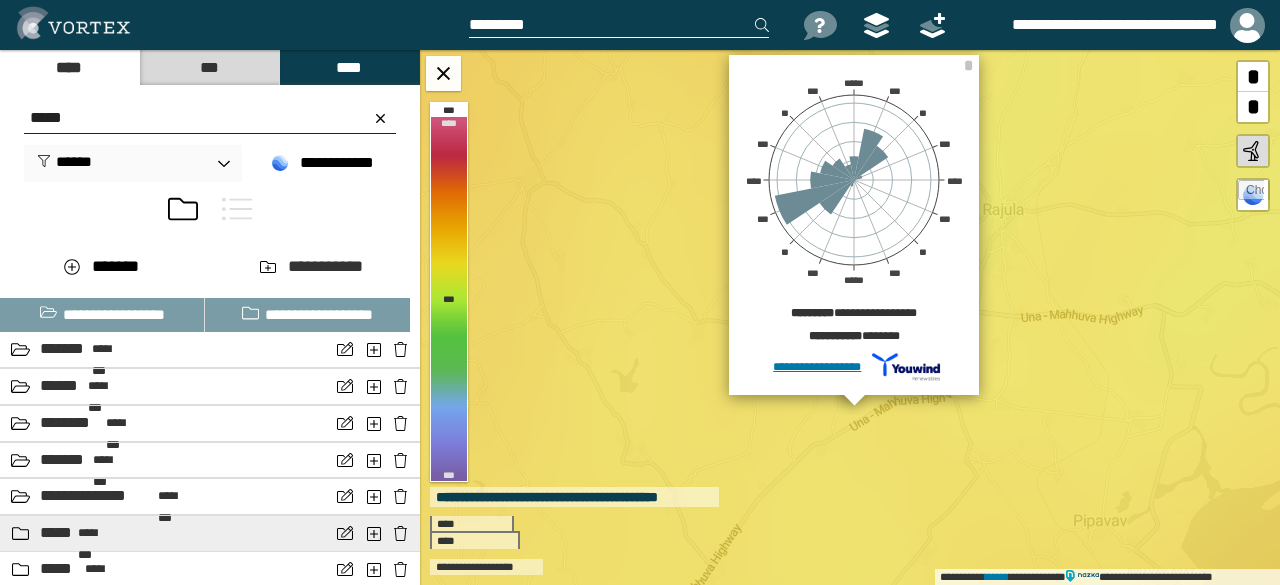 scroll, scrollTop: 0, scrollLeft: 0, axis: both 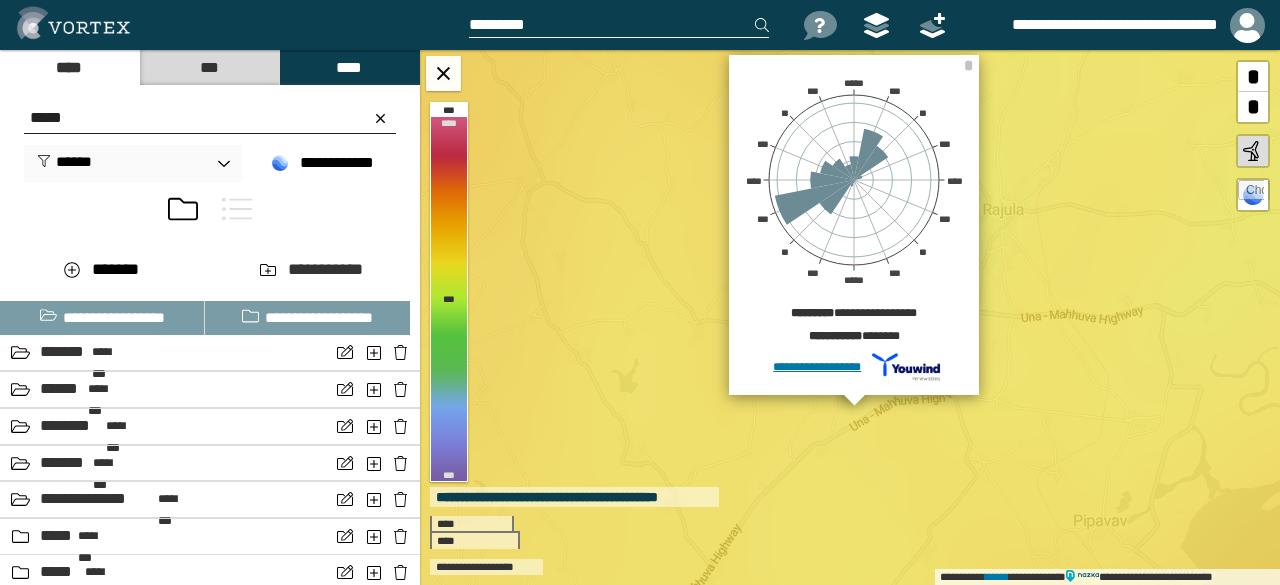 click on "*****" at bounding box center [210, 118] 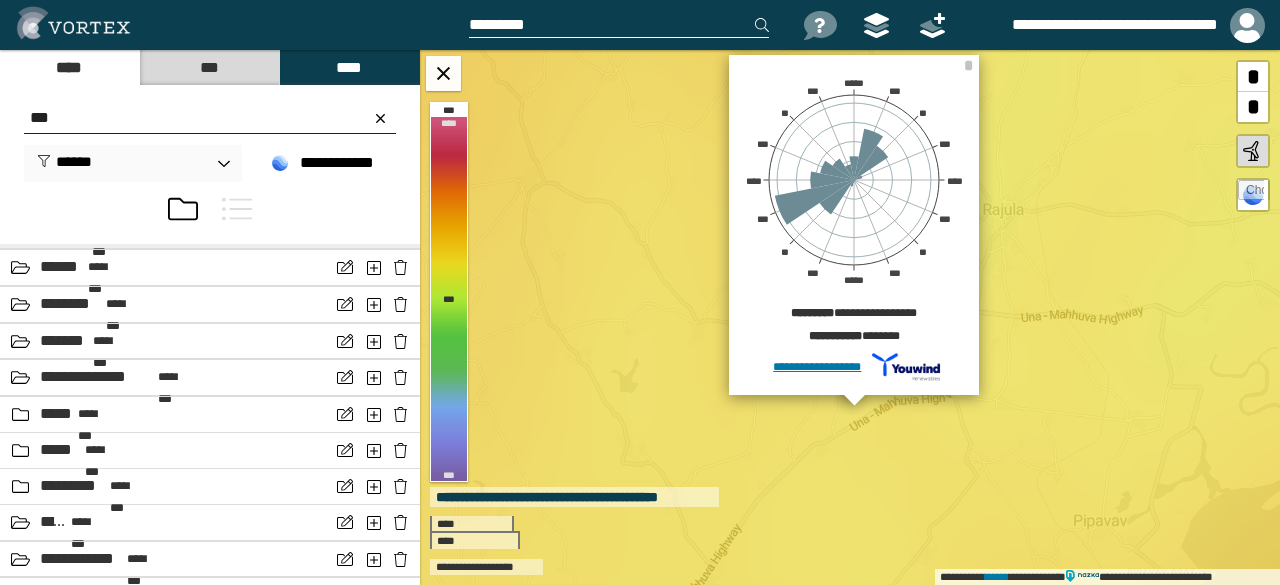 scroll, scrollTop: 185, scrollLeft: 0, axis: vertical 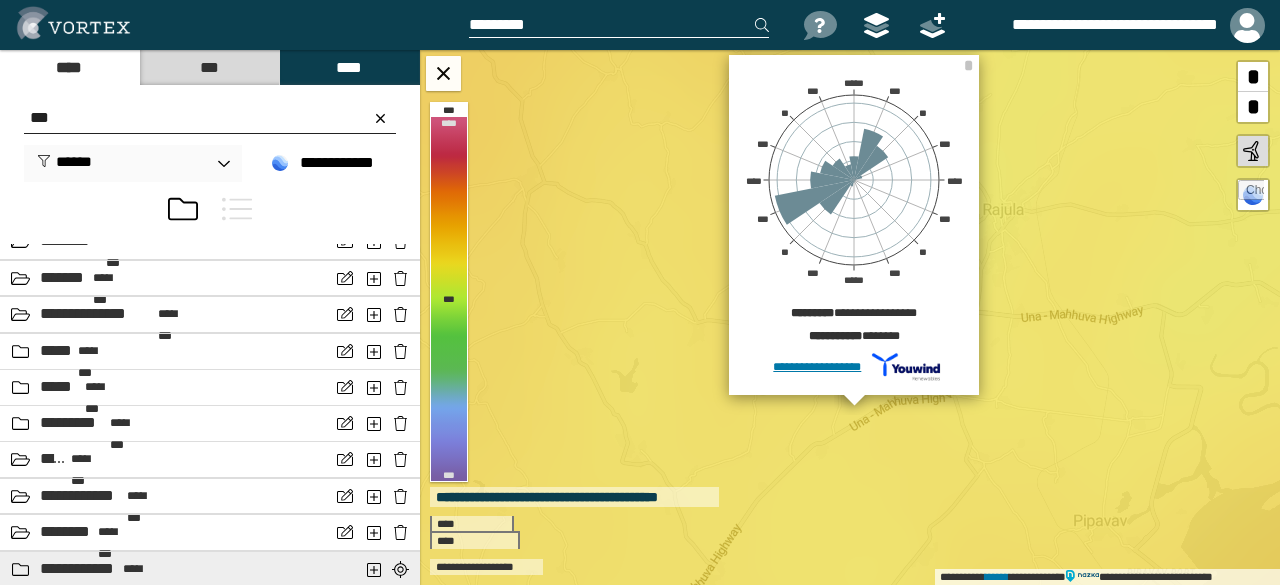 type on "***" 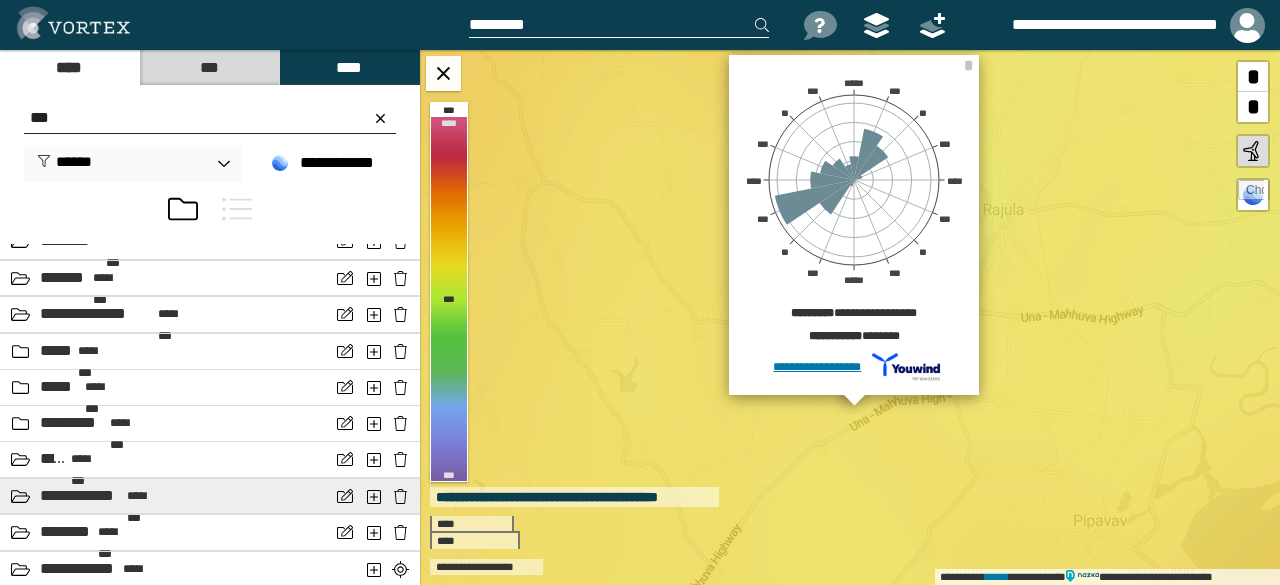 scroll, scrollTop: 221, scrollLeft: 0, axis: vertical 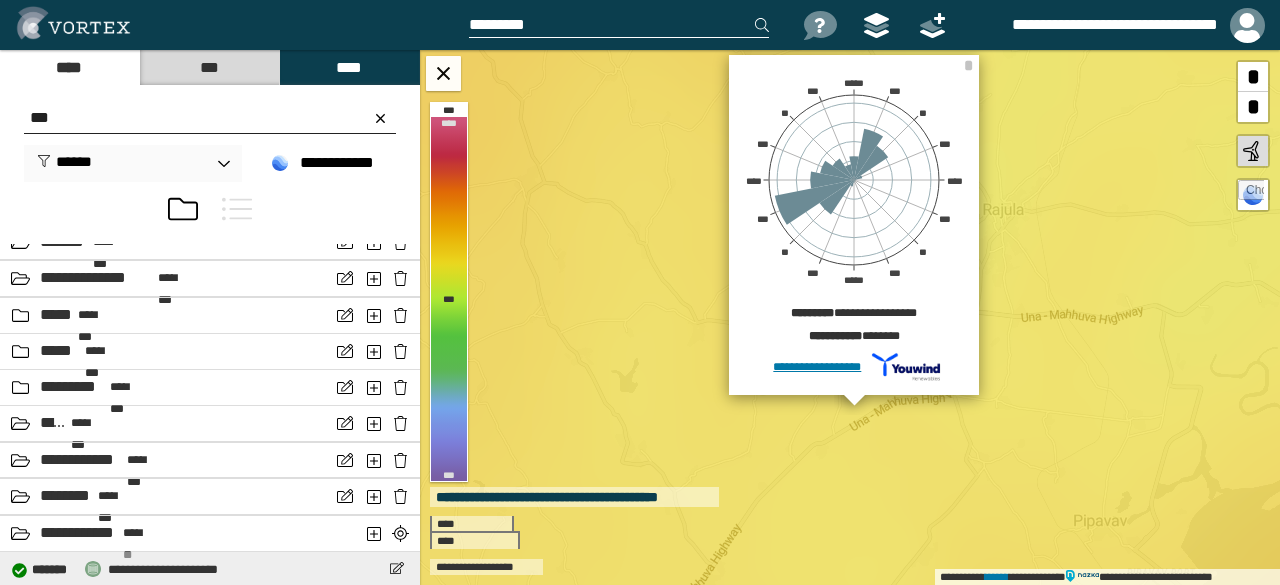 click on "**********" at bounding box center (163, 569) 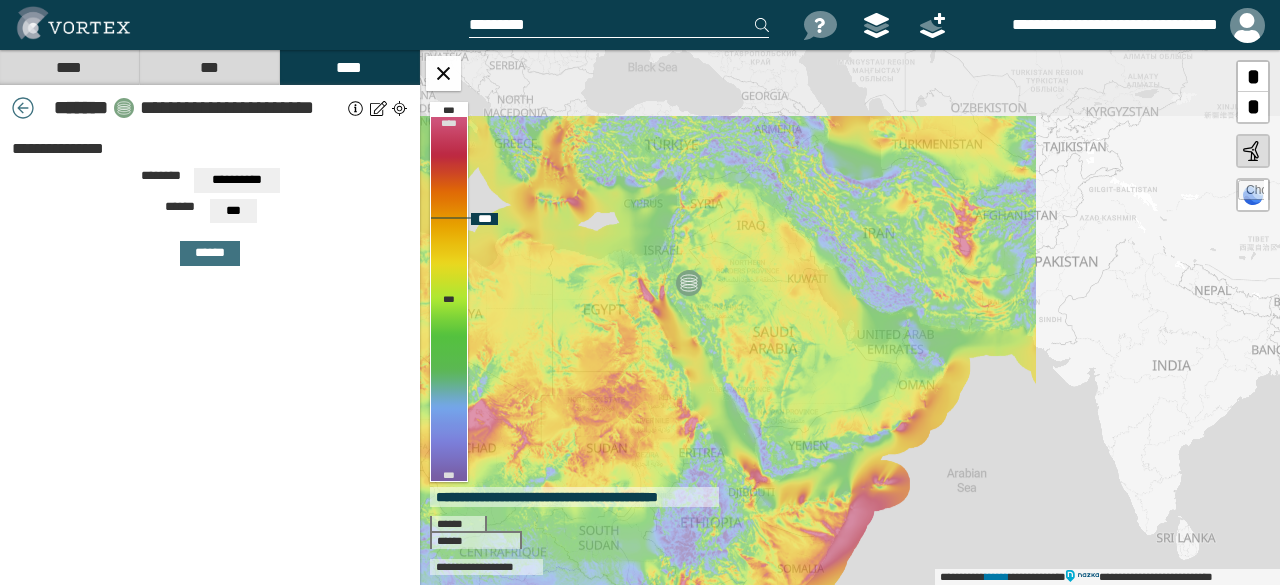 drag, startPoint x: 918, startPoint y: 499, endPoint x: 756, endPoint y: 467, distance: 165.13025 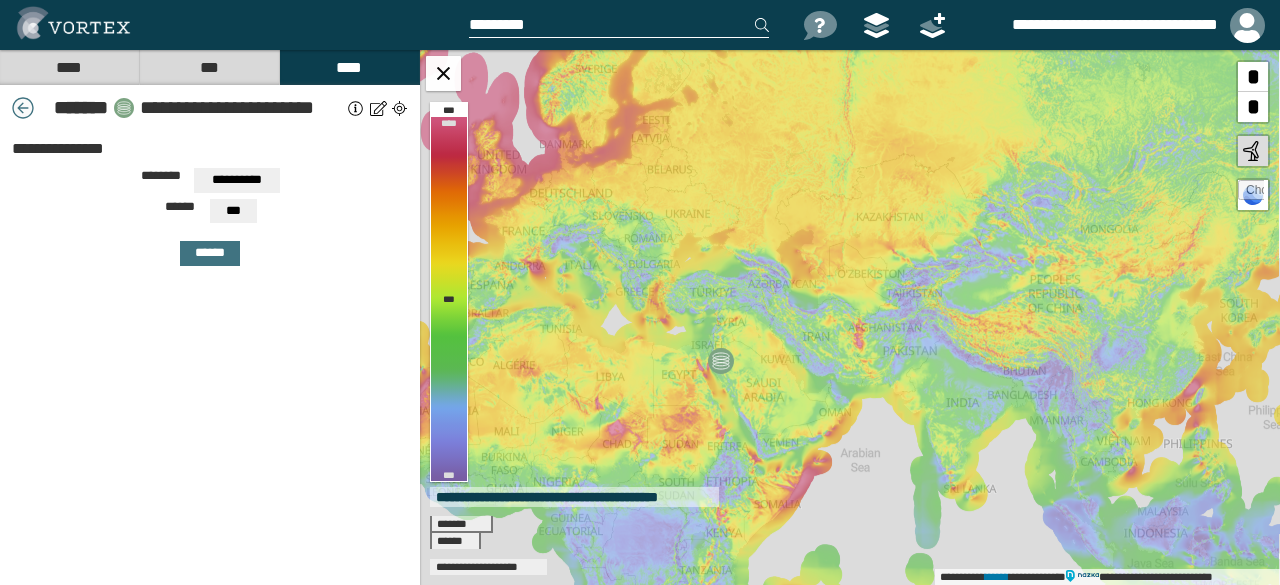 click at bounding box center (23, 108) 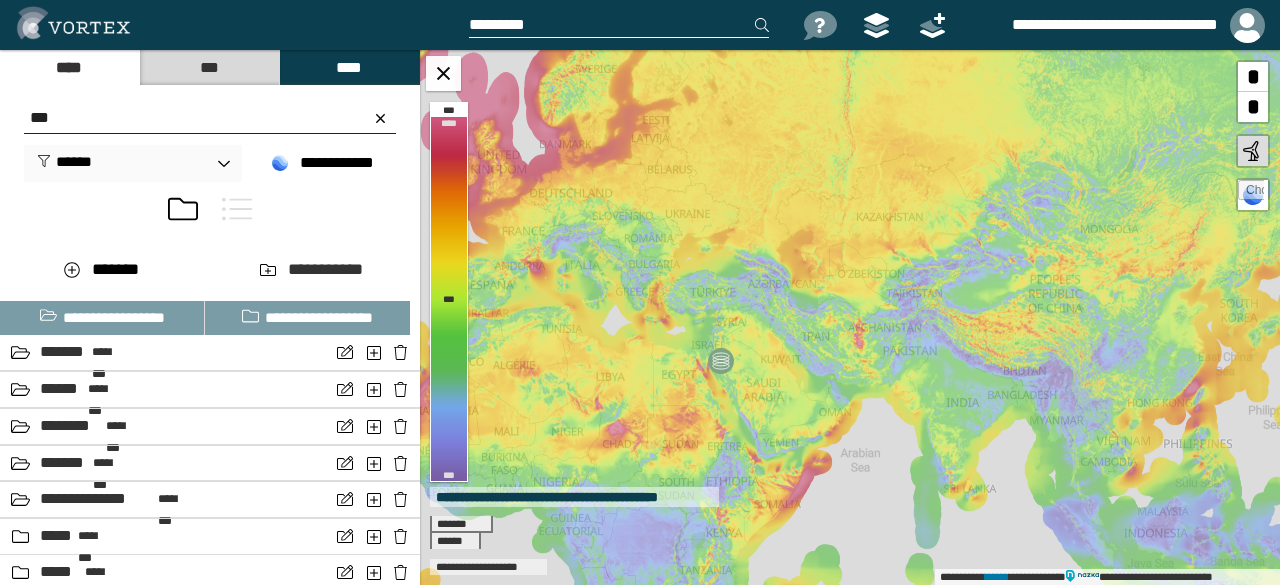 click on "***" at bounding box center (210, 118) 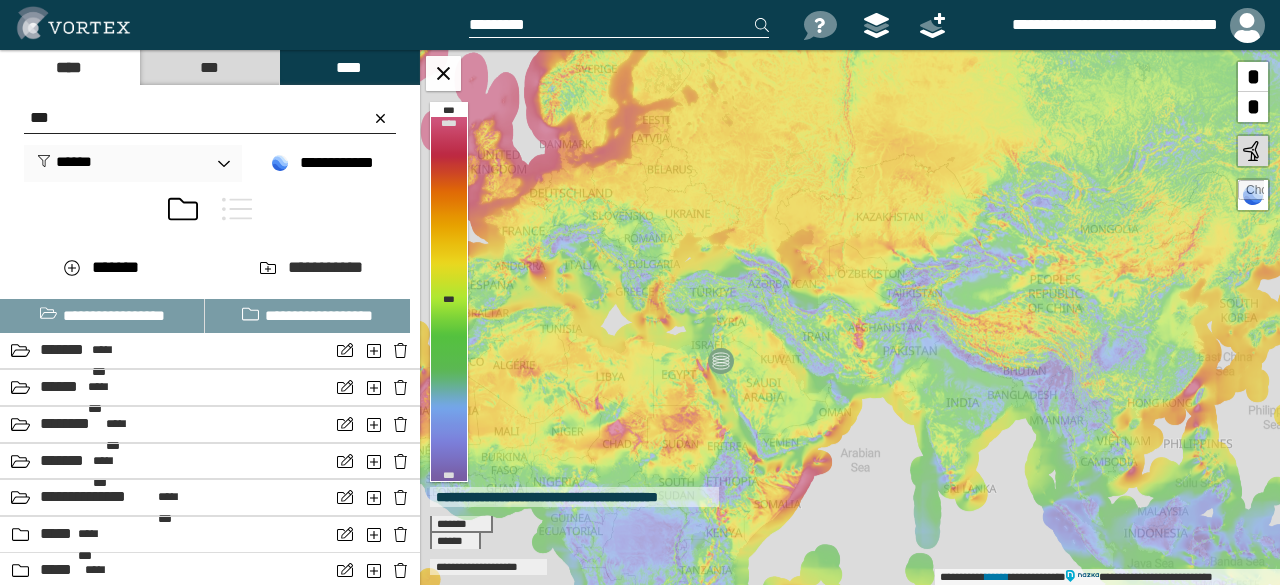 scroll, scrollTop: 0, scrollLeft: 0, axis: both 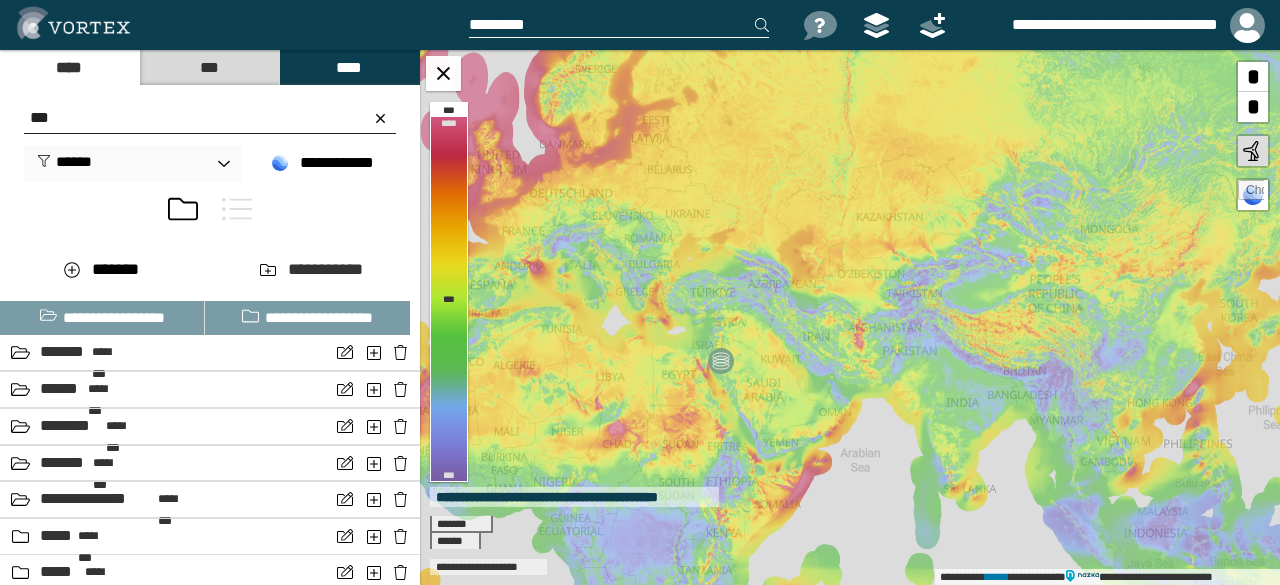 drag, startPoint x: 57, startPoint y: 122, endPoint x: 13, endPoint y: 123, distance: 44.011364 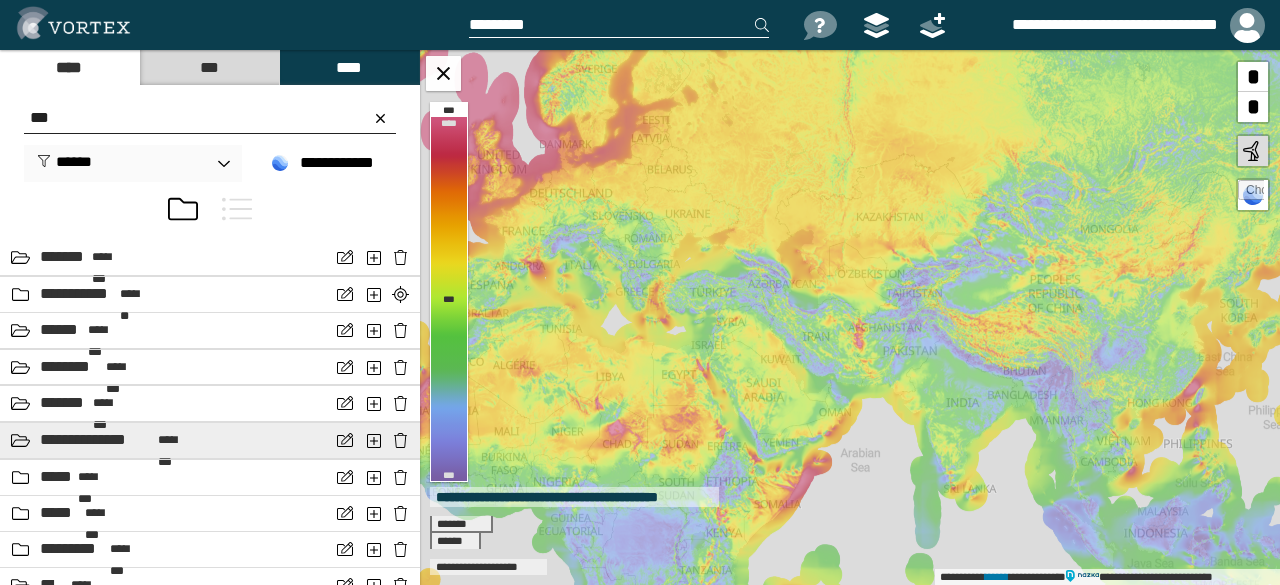 scroll, scrollTop: 185, scrollLeft: 0, axis: vertical 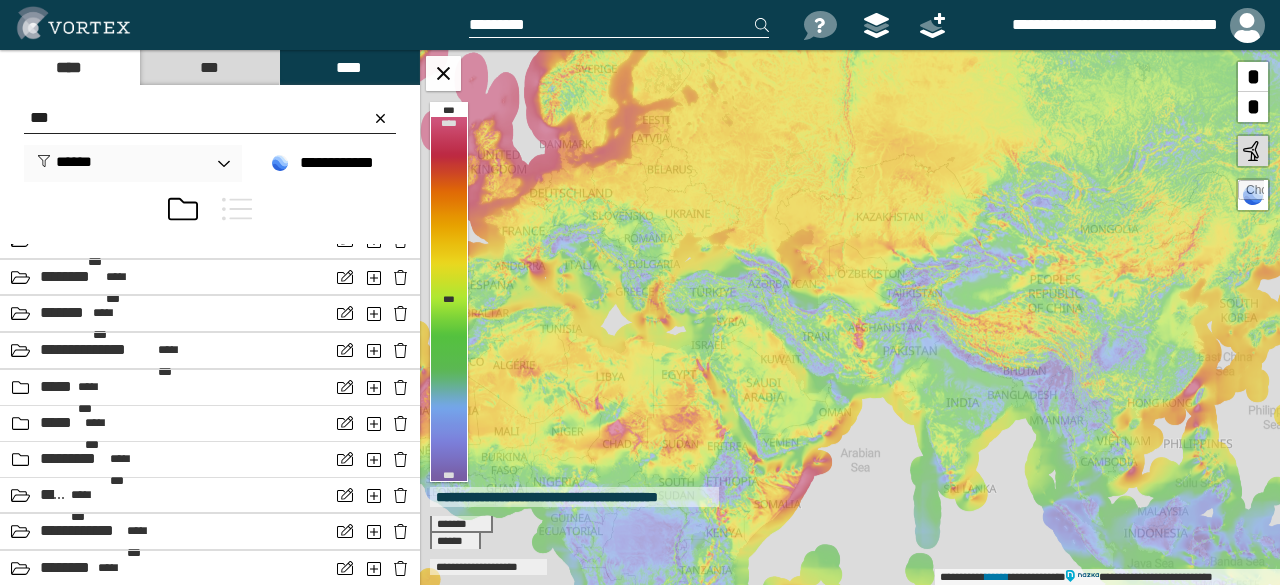 click on "***" at bounding box center (210, 118) 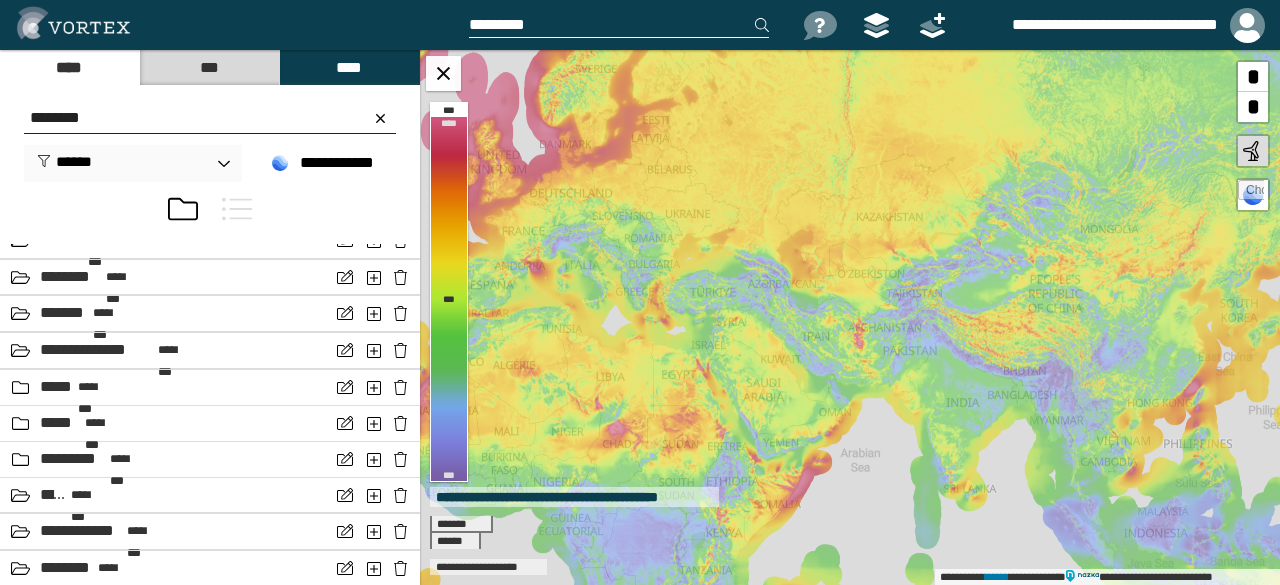 type on "********" 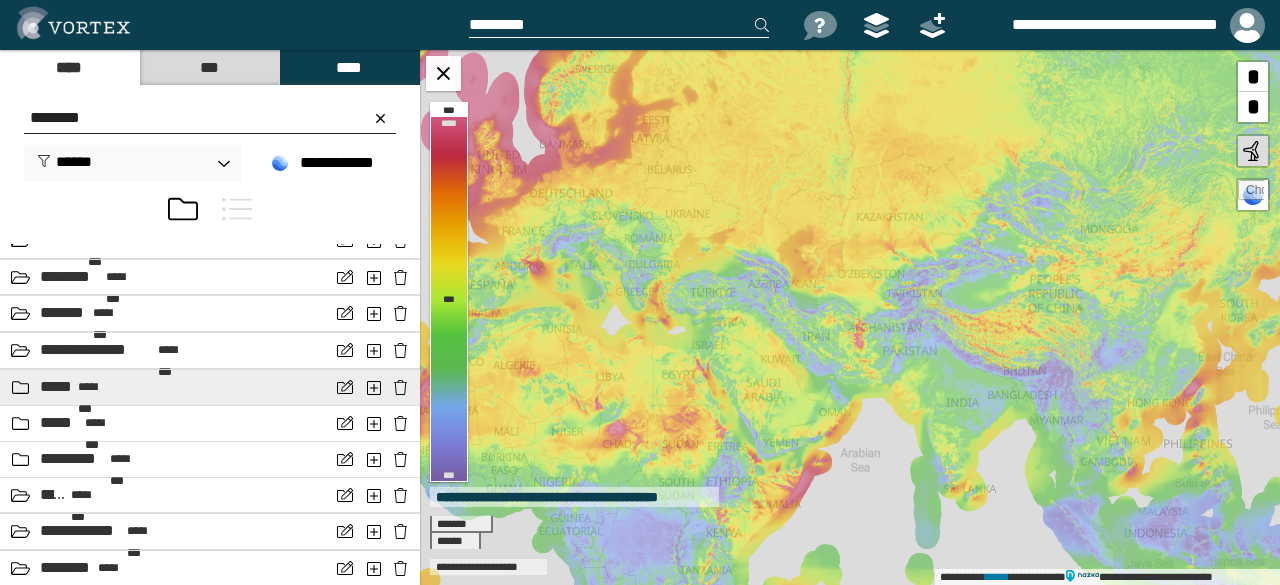 scroll, scrollTop: 0, scrollLeft: 0, axis: both 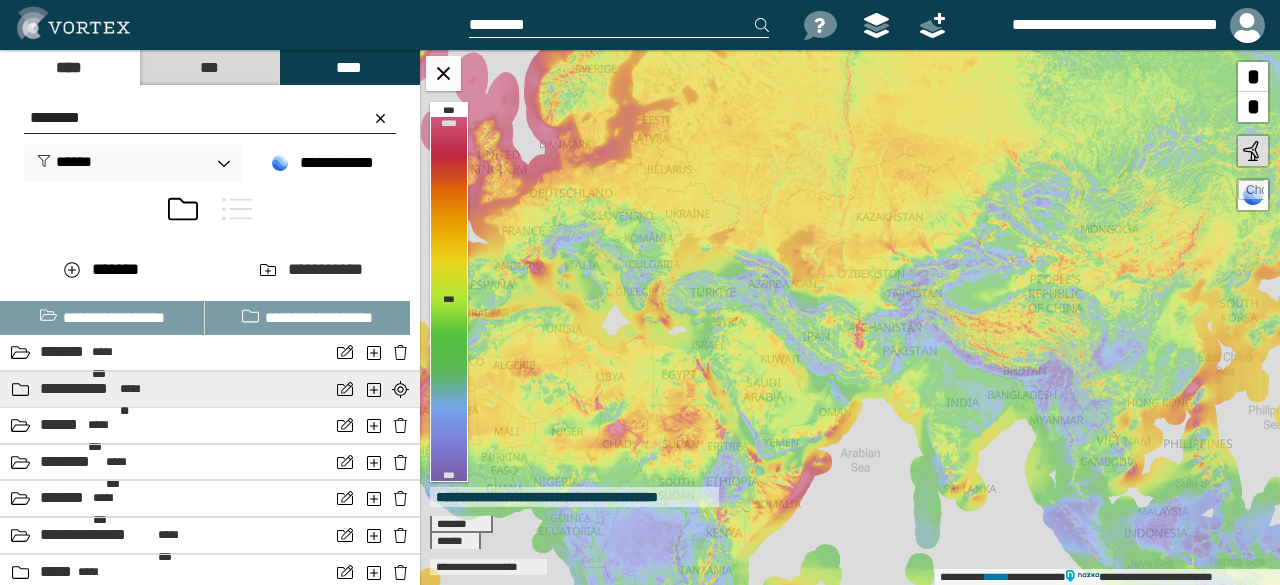 click on "**********" at bounding box center [165, 389] 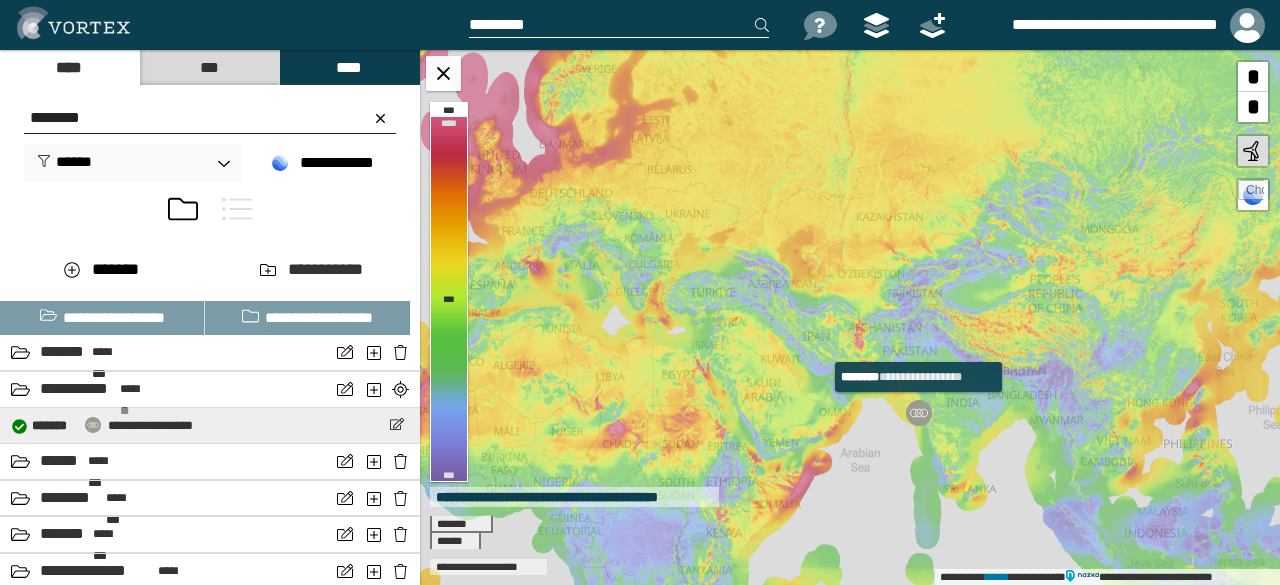 click on "**********" at bounding box center (150, 425) 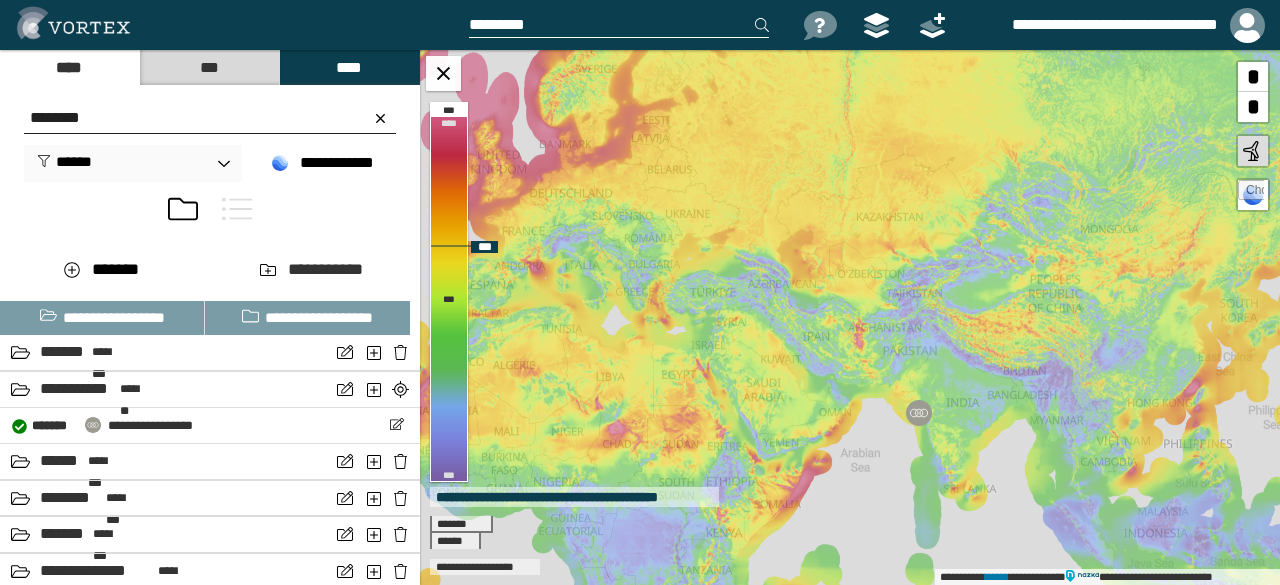 select on "*****" 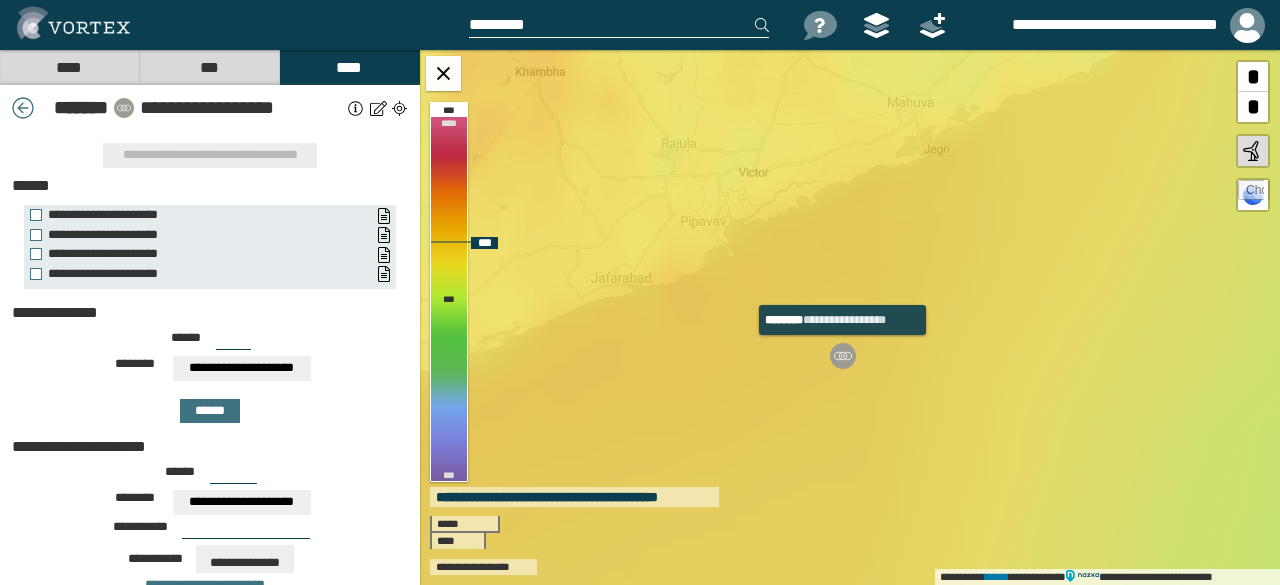 click at bounding box center (843, 356) 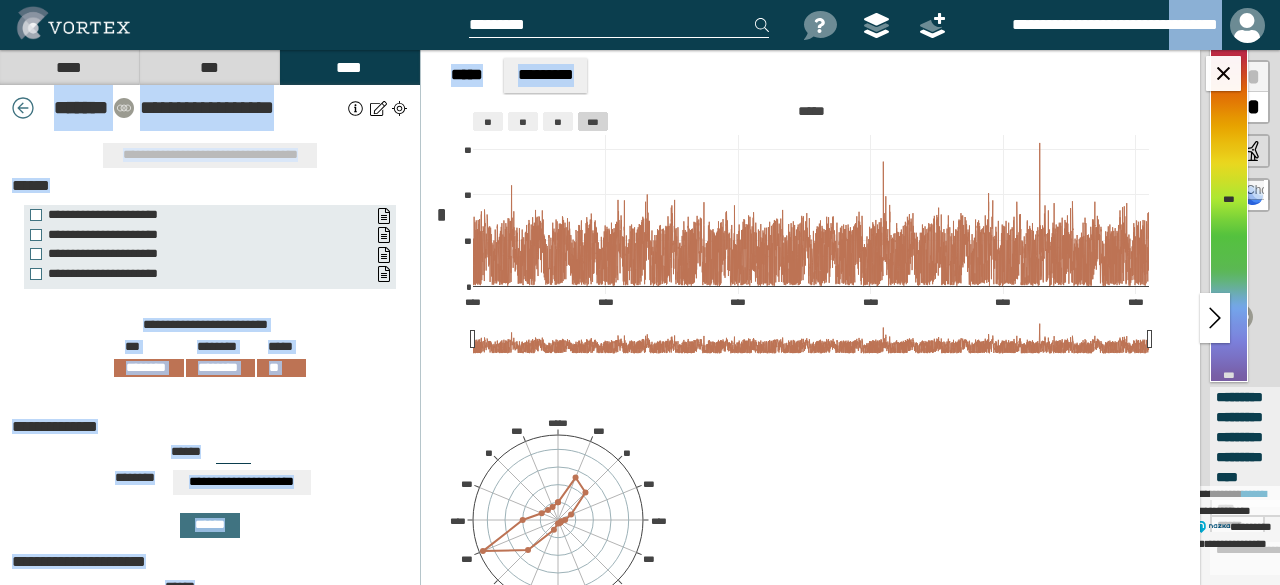 drag, startPoint x: 850, startPoint y: 319, endPoint x: 1159, endPoint y: -87, distance: 510.2127 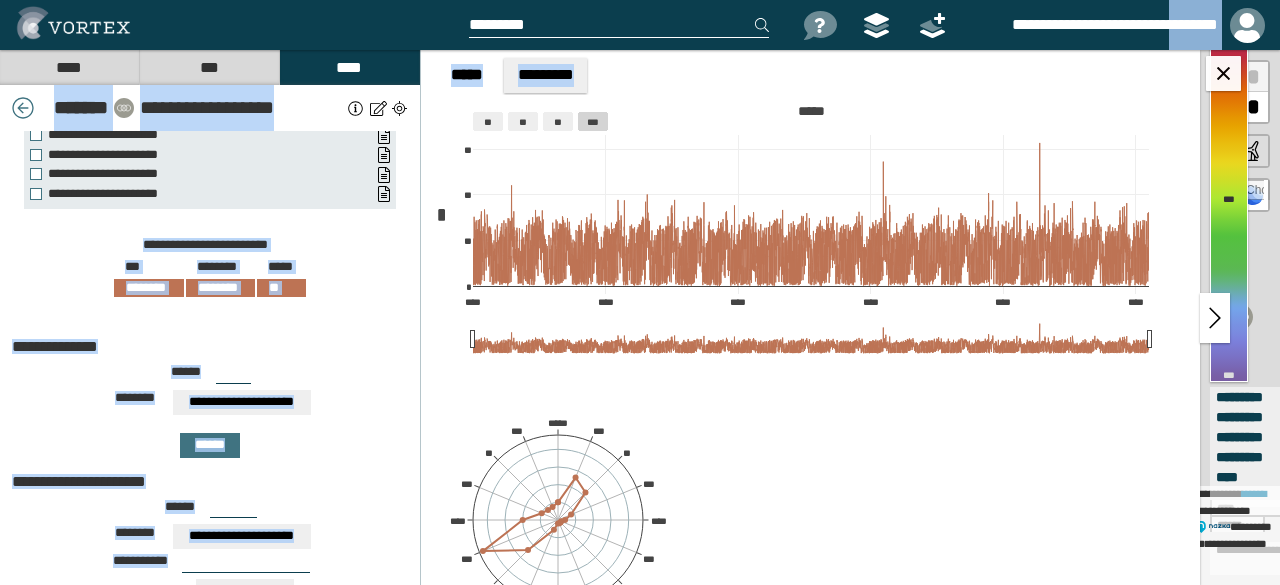 scroll, scrollTop: 0, scrollLeft: 0, axis: both 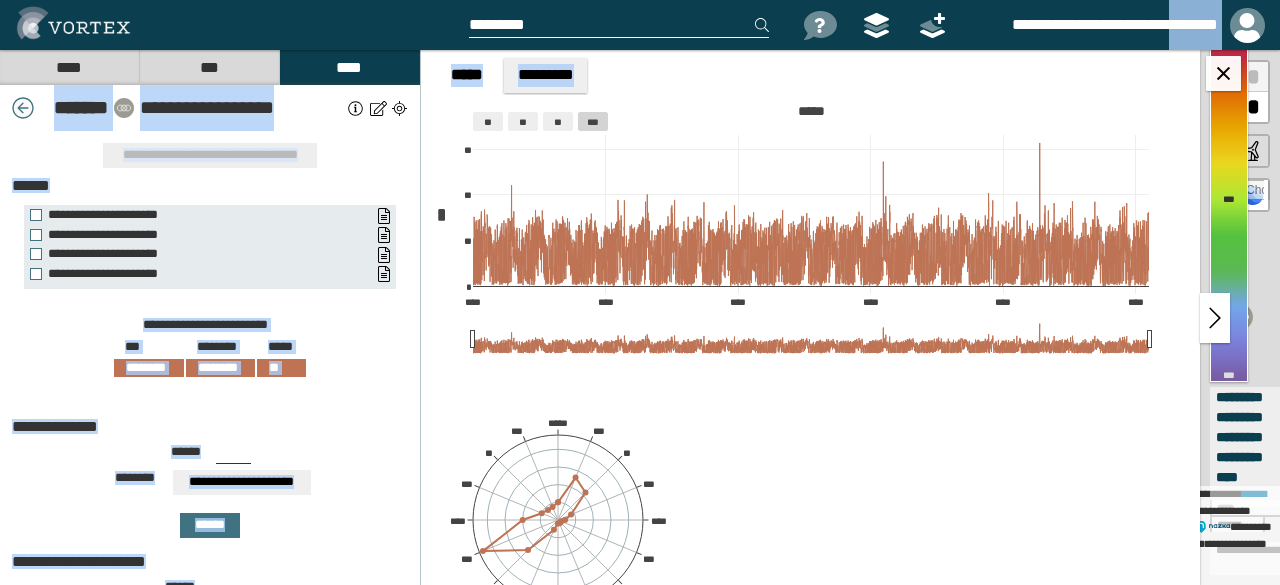 click at bounding box center [23, 108] 